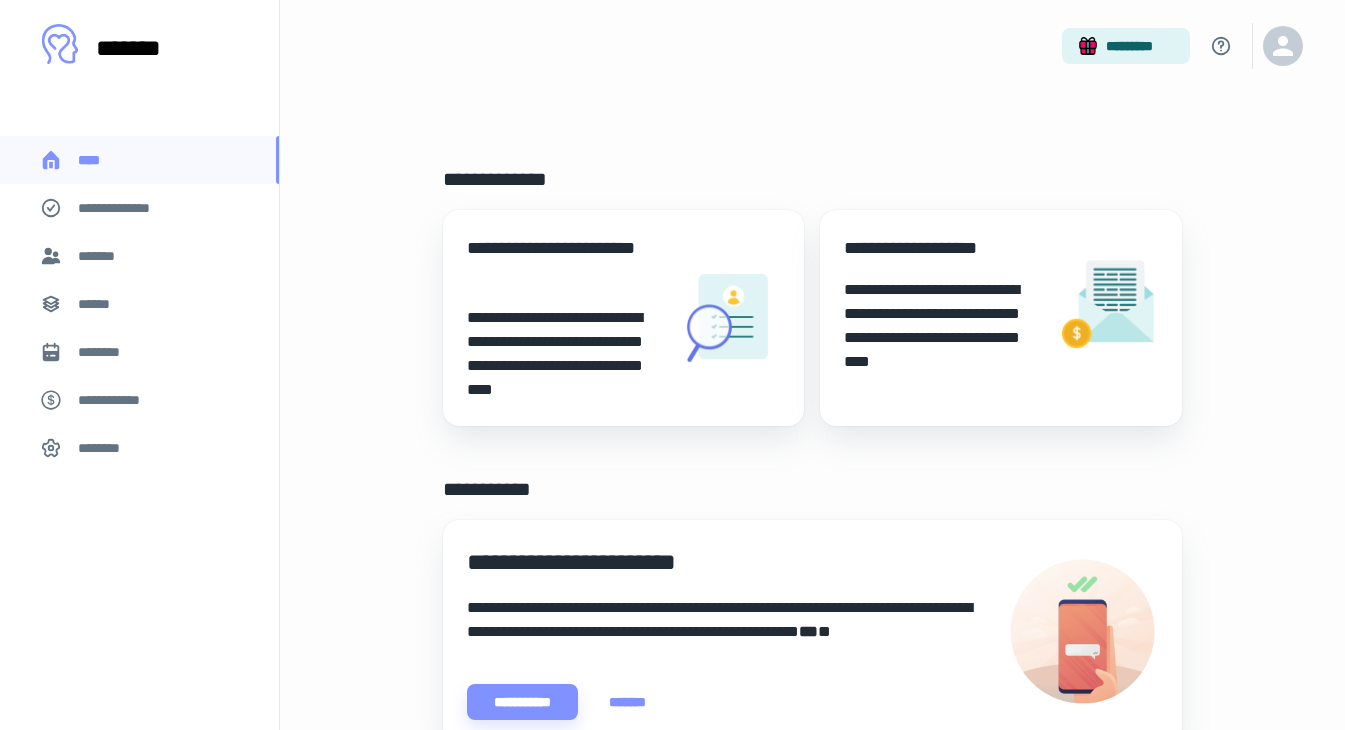 scroll, scrollTop: 0, scrollLeft: 0, axis: both 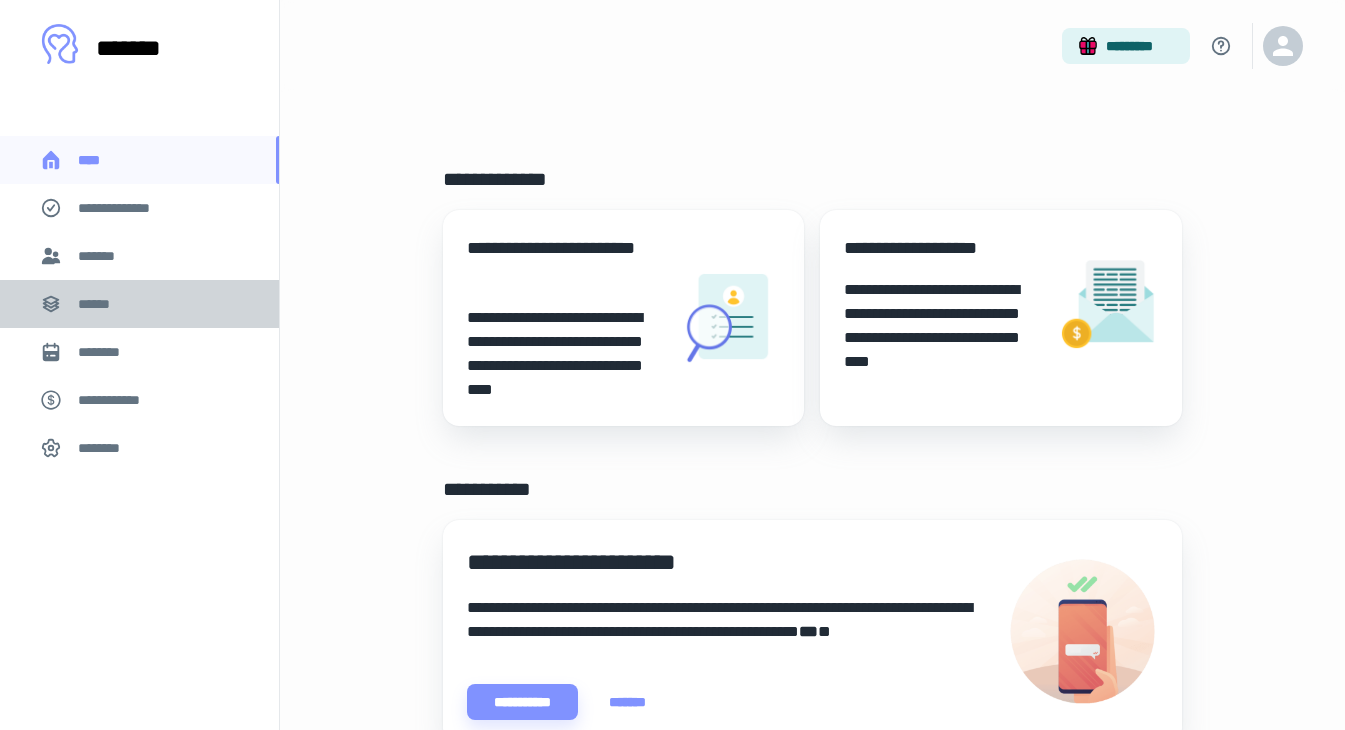 click on "******" at bounding box center [100, 304] 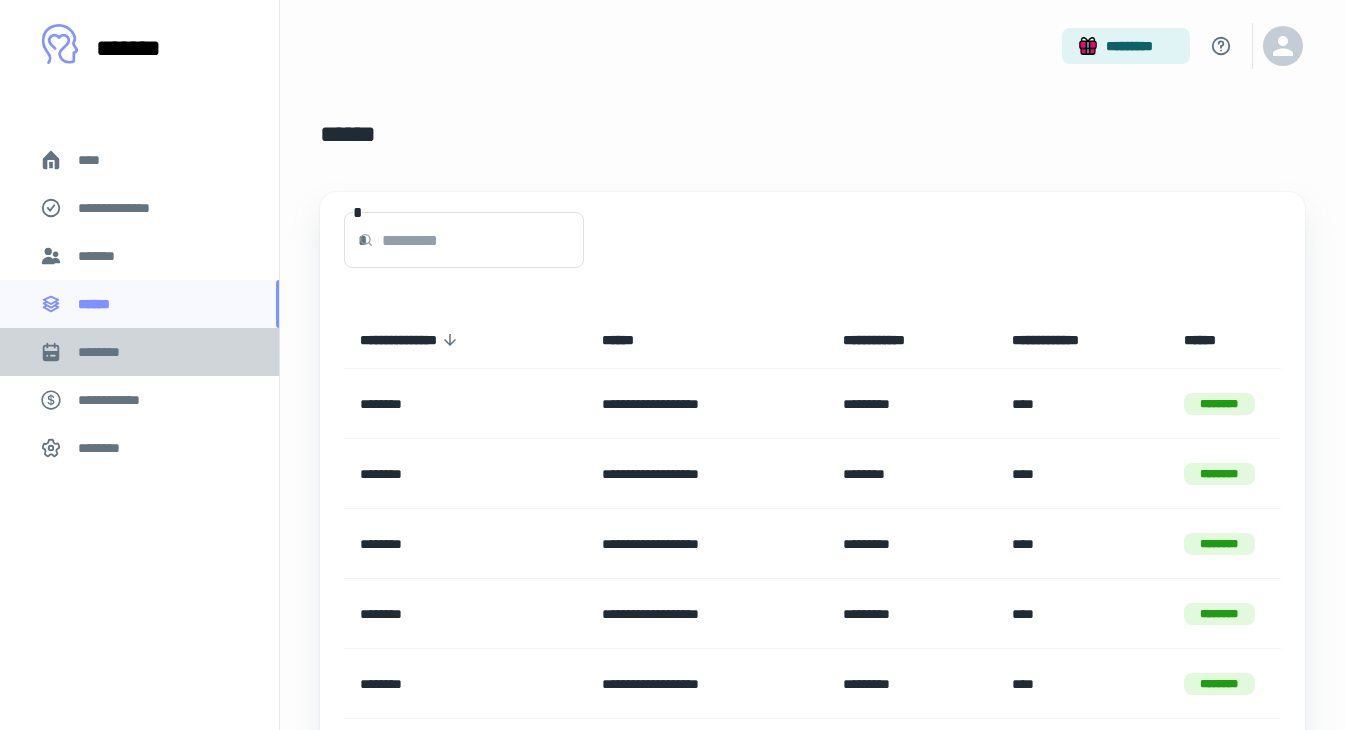 click on "********" at bounding box center (107, 352) 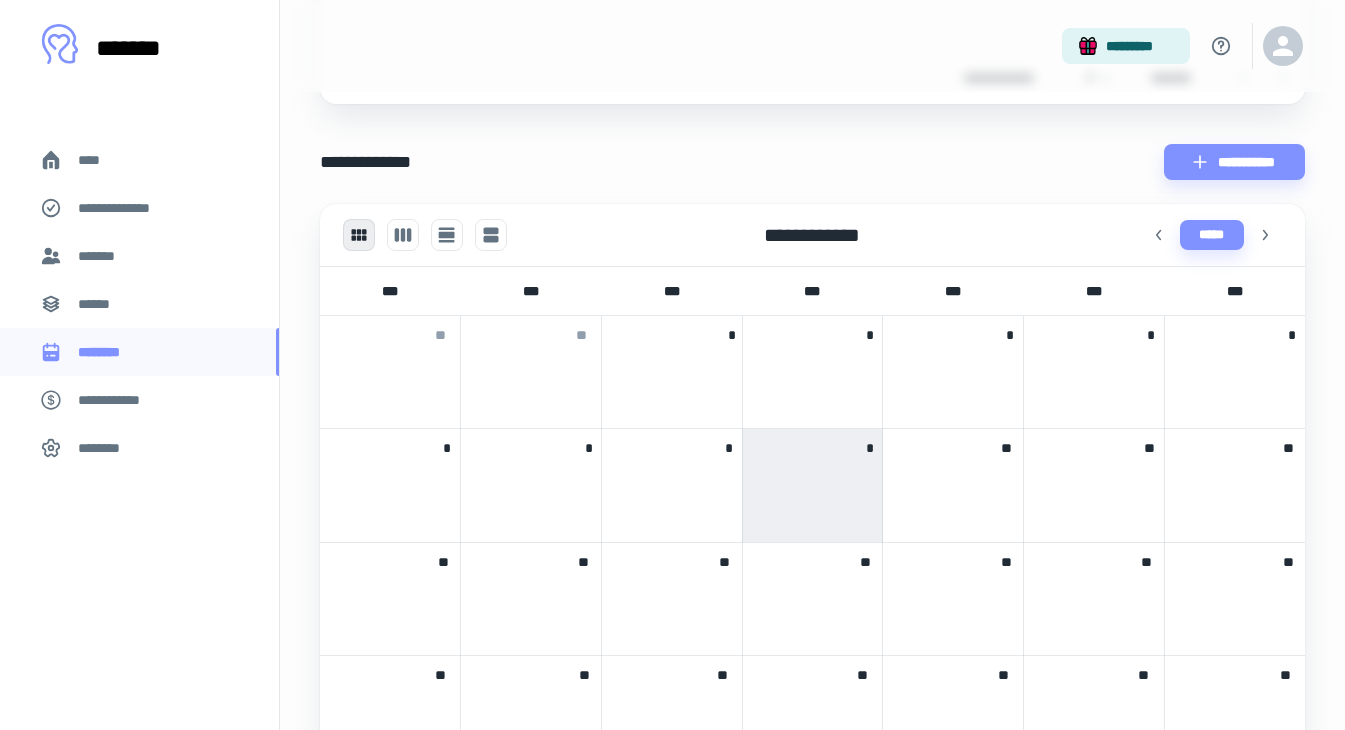 scroll, scrollTop: 432, scrollLeft: 0, axis: vertical 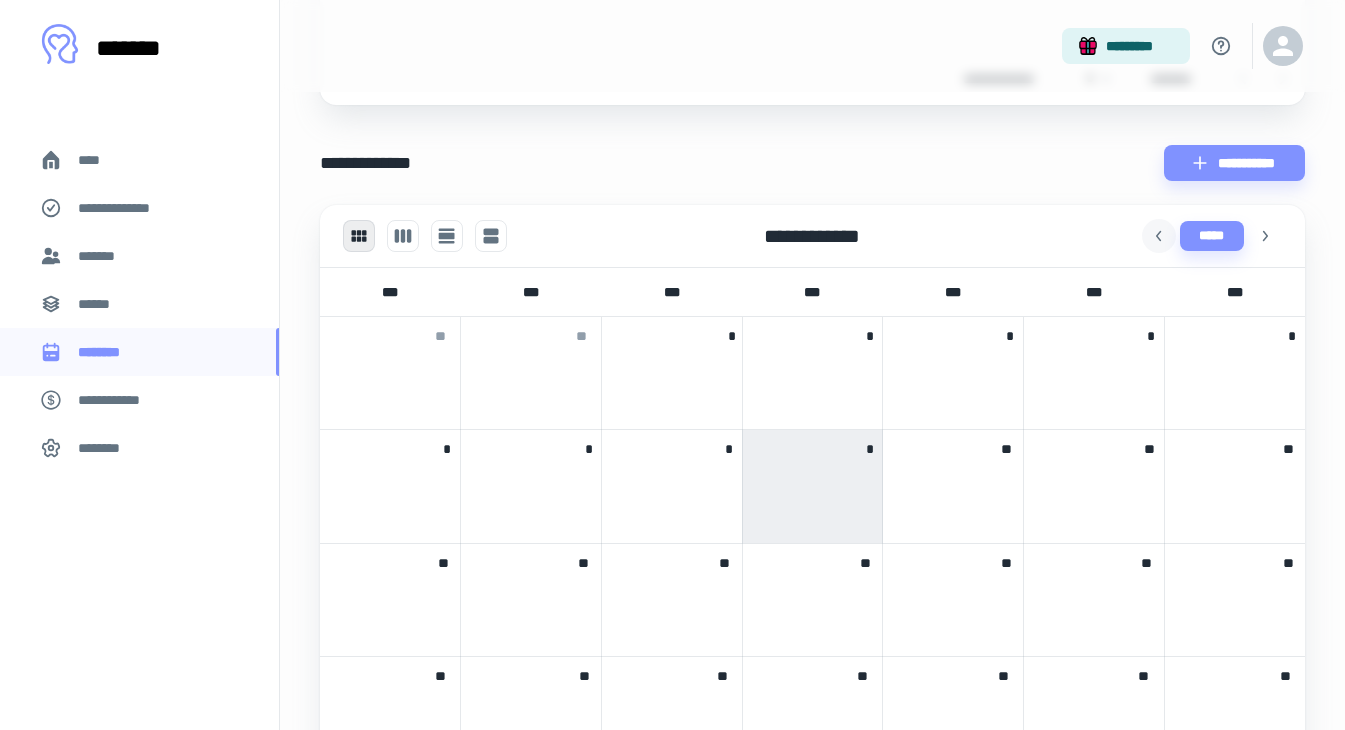 click 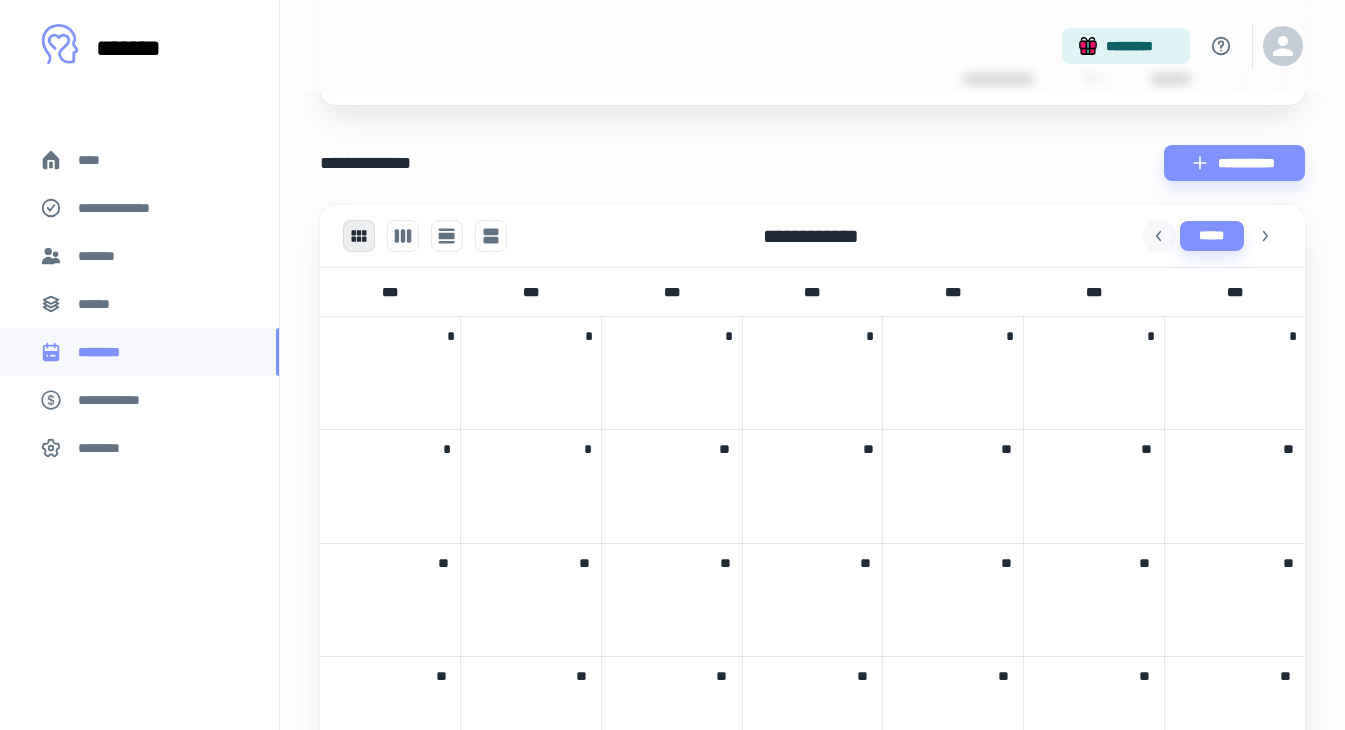 click 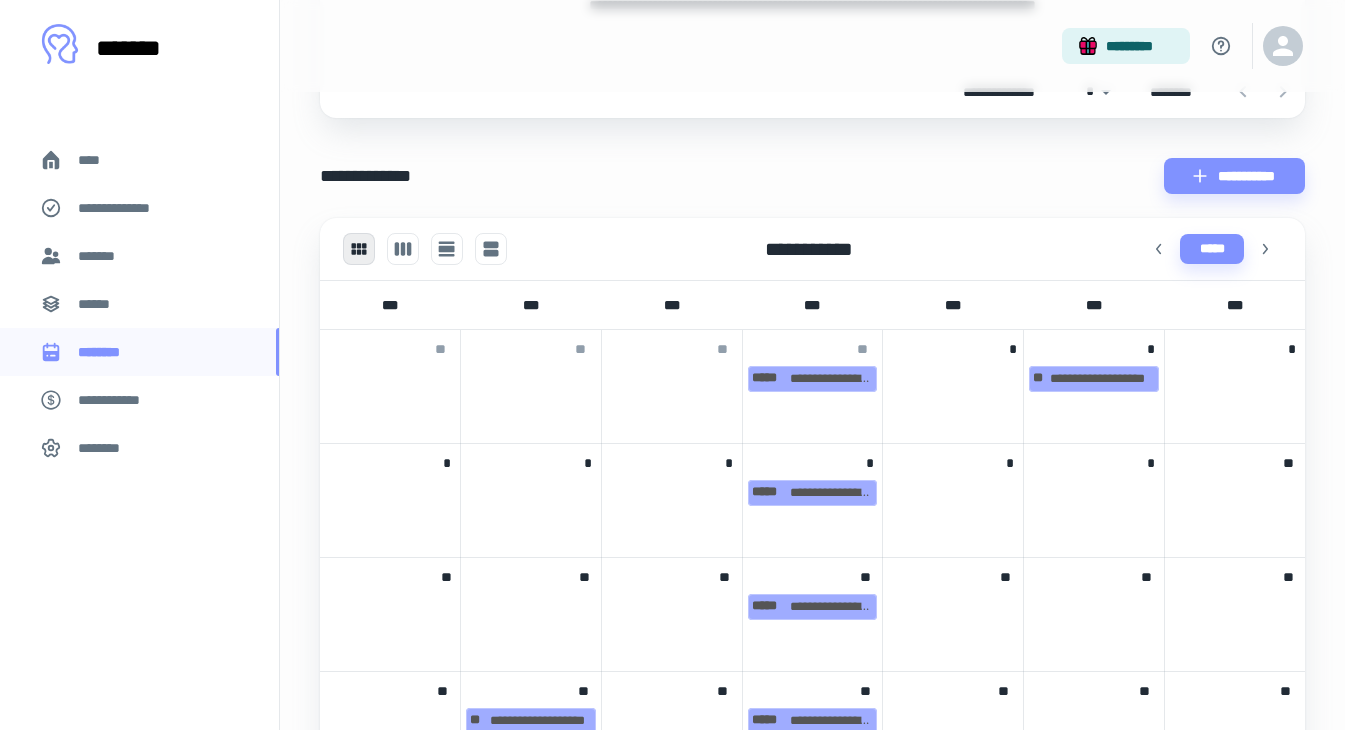 scroll, scrollTop: 387, scrollLeft: 0, axis: vertical 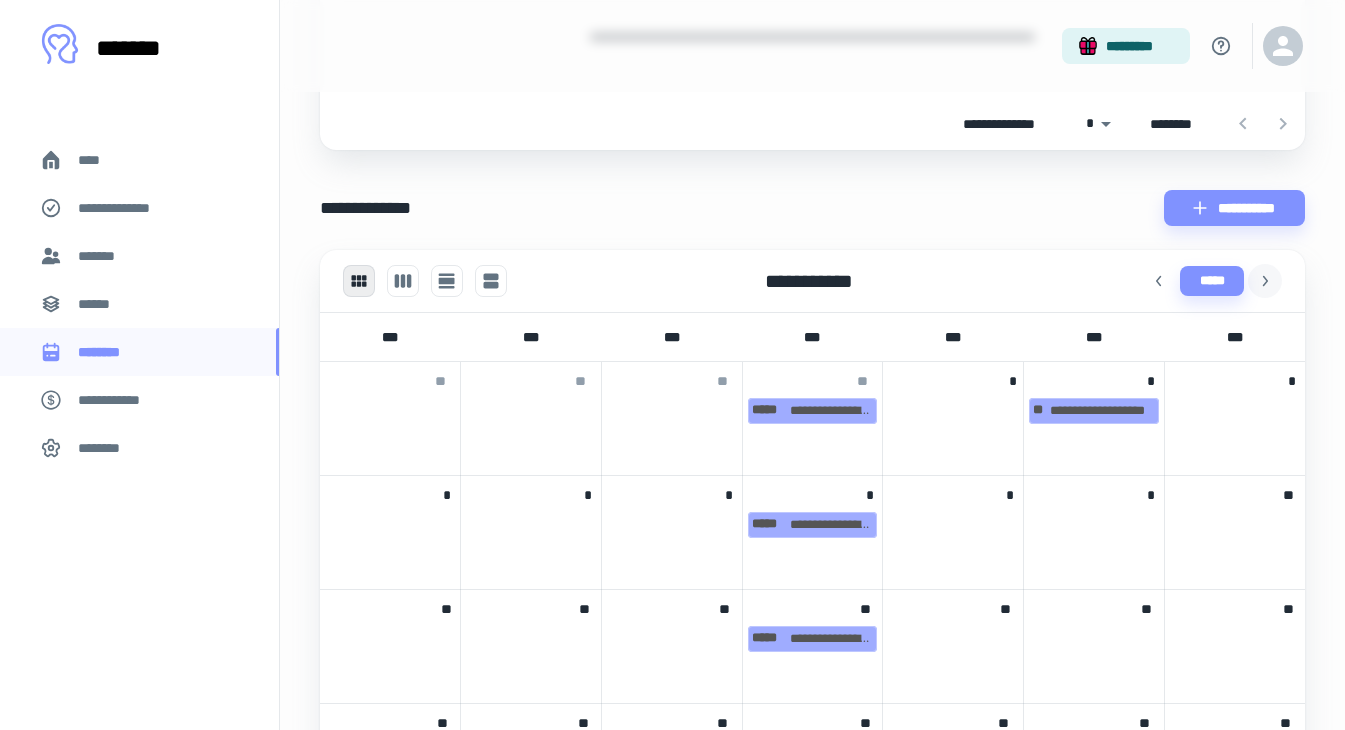 click 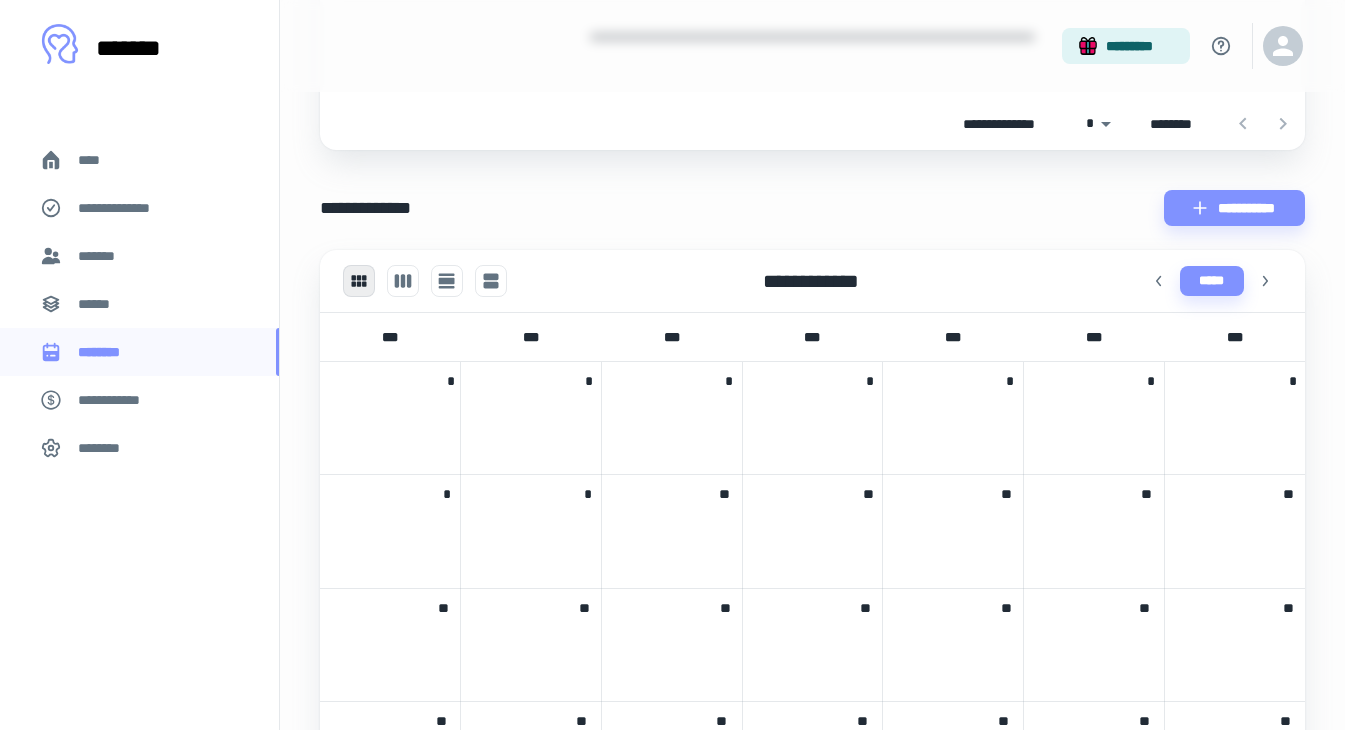 click at bounding box center [531, 409] 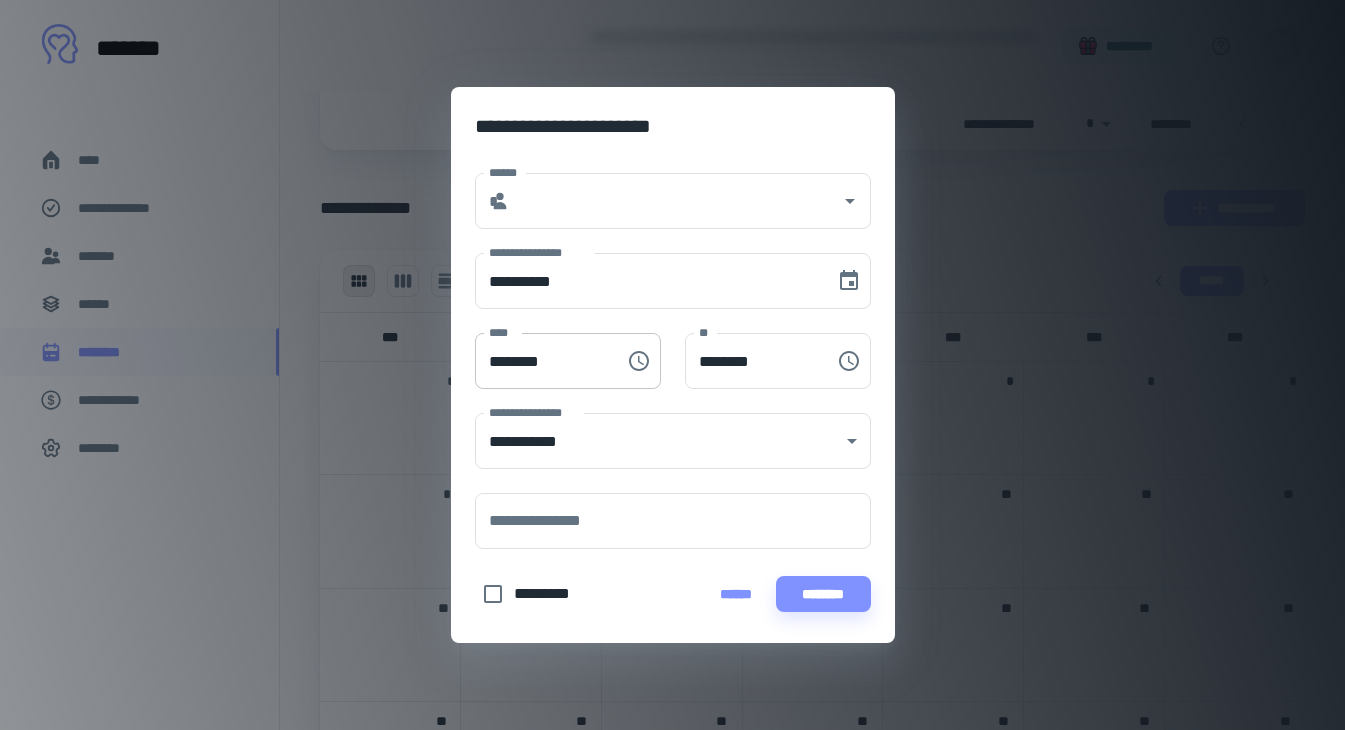 click on "********" at bounding box center [543, 361] 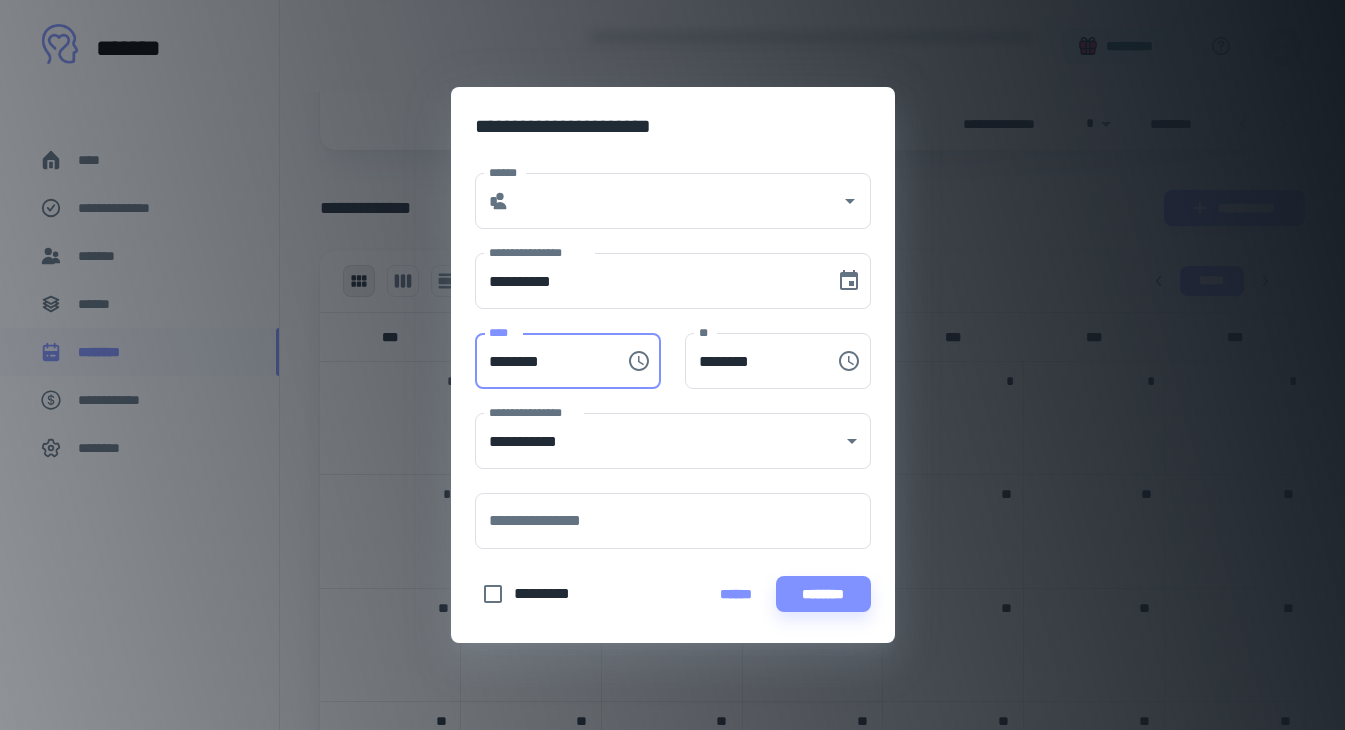 click on "********" at bounding box center [543, 361] 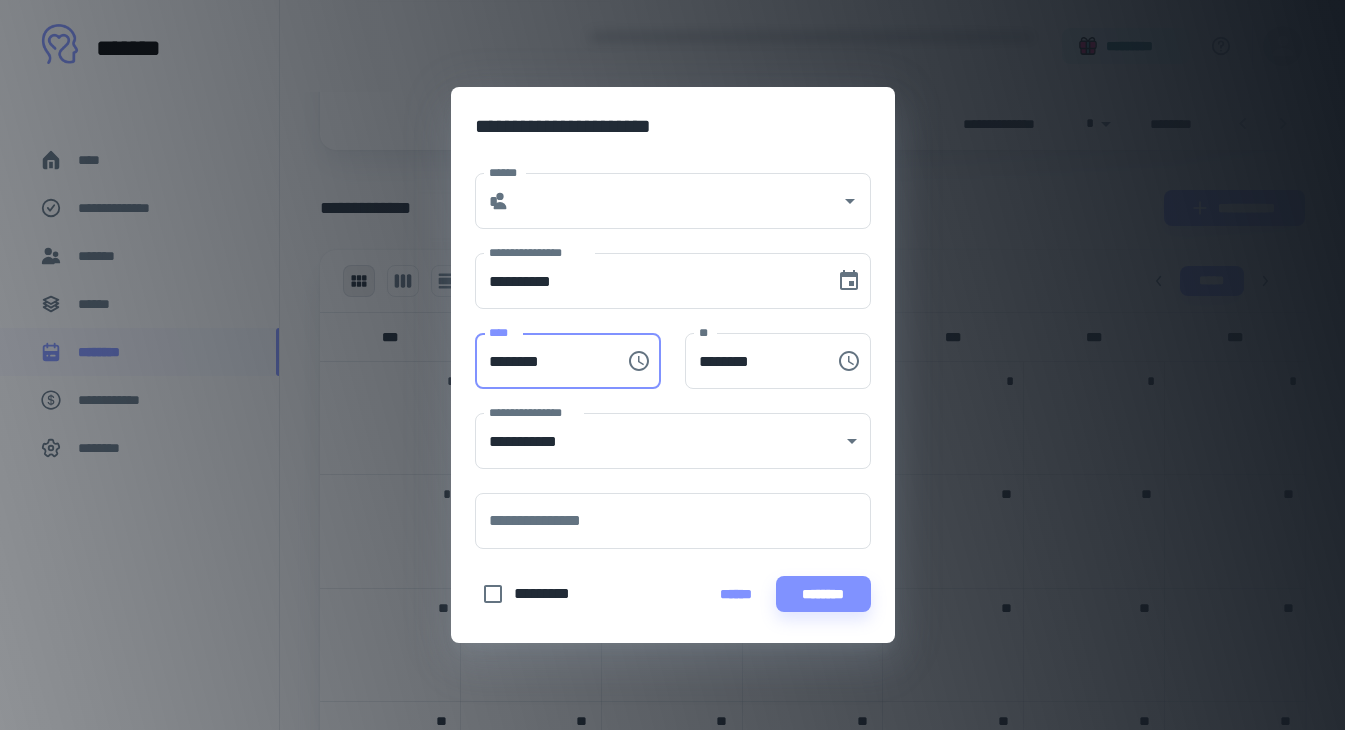 type on "********" 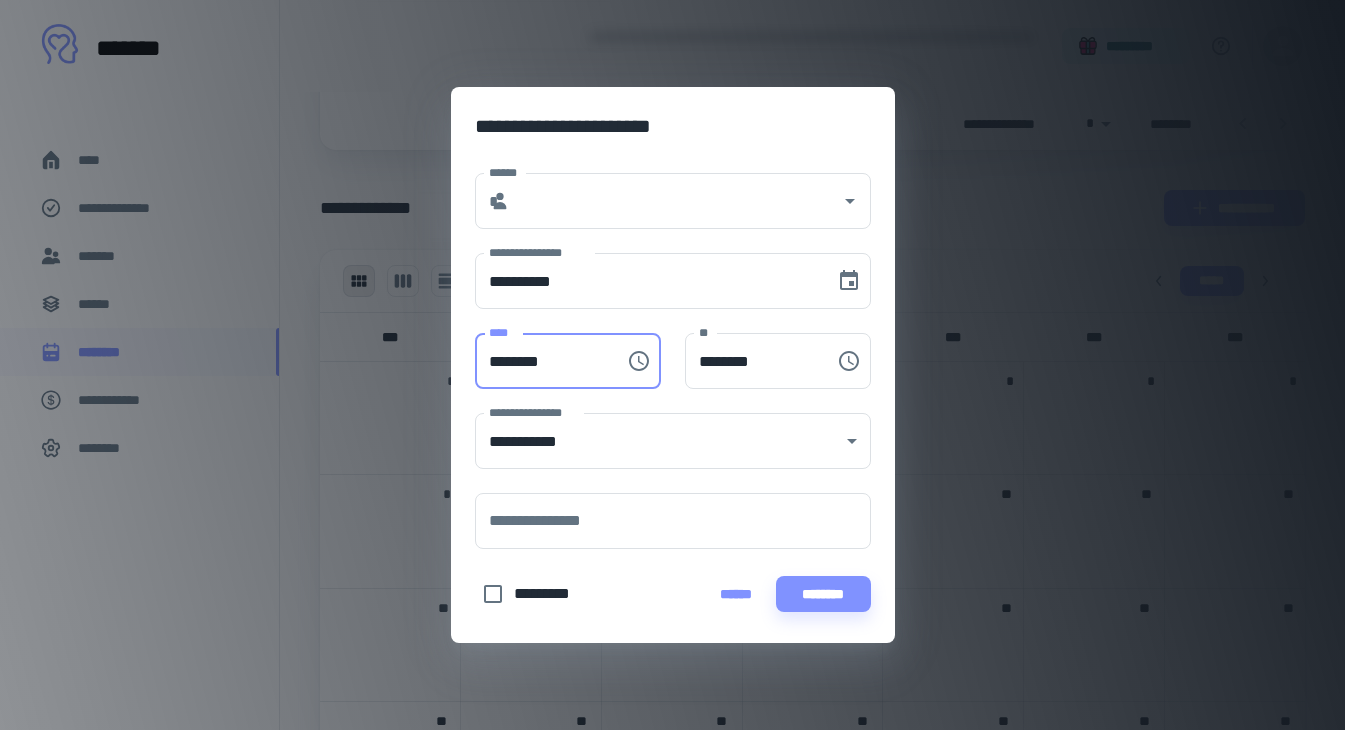 type on "********" 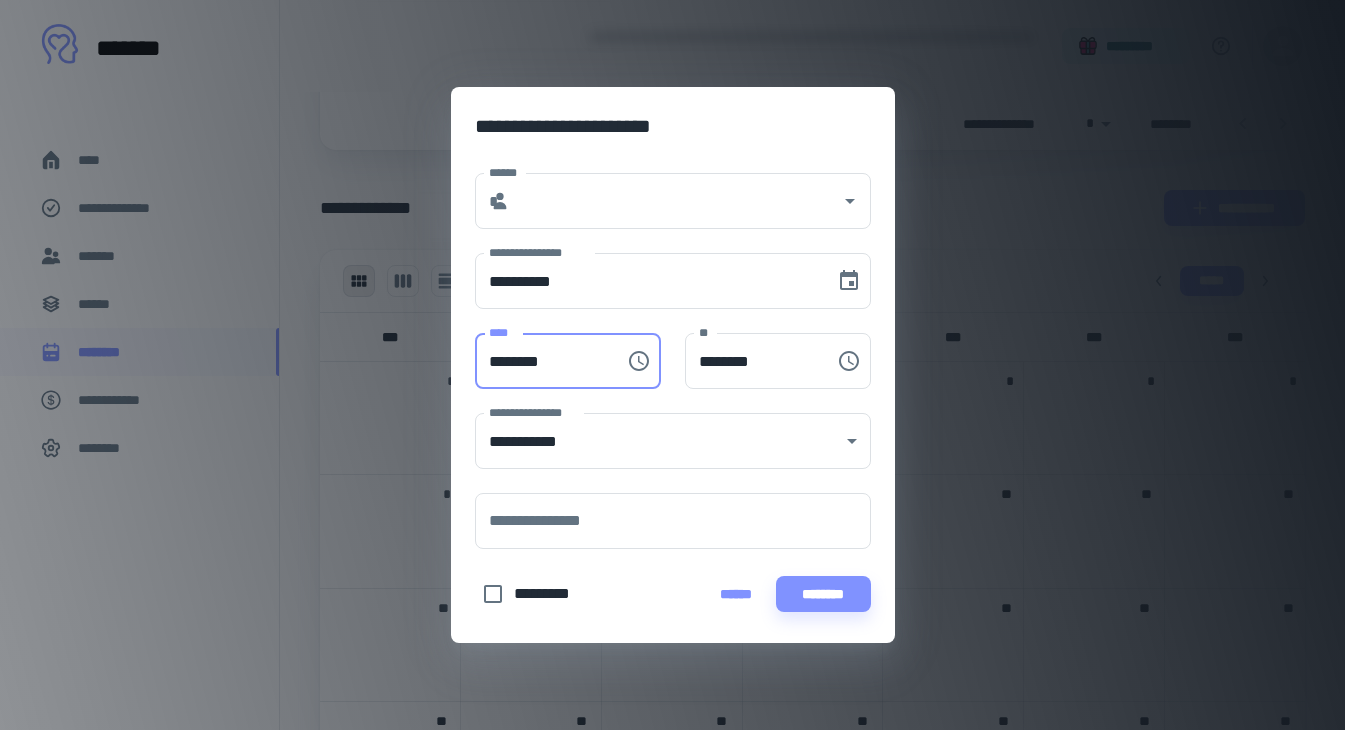 type on "********" 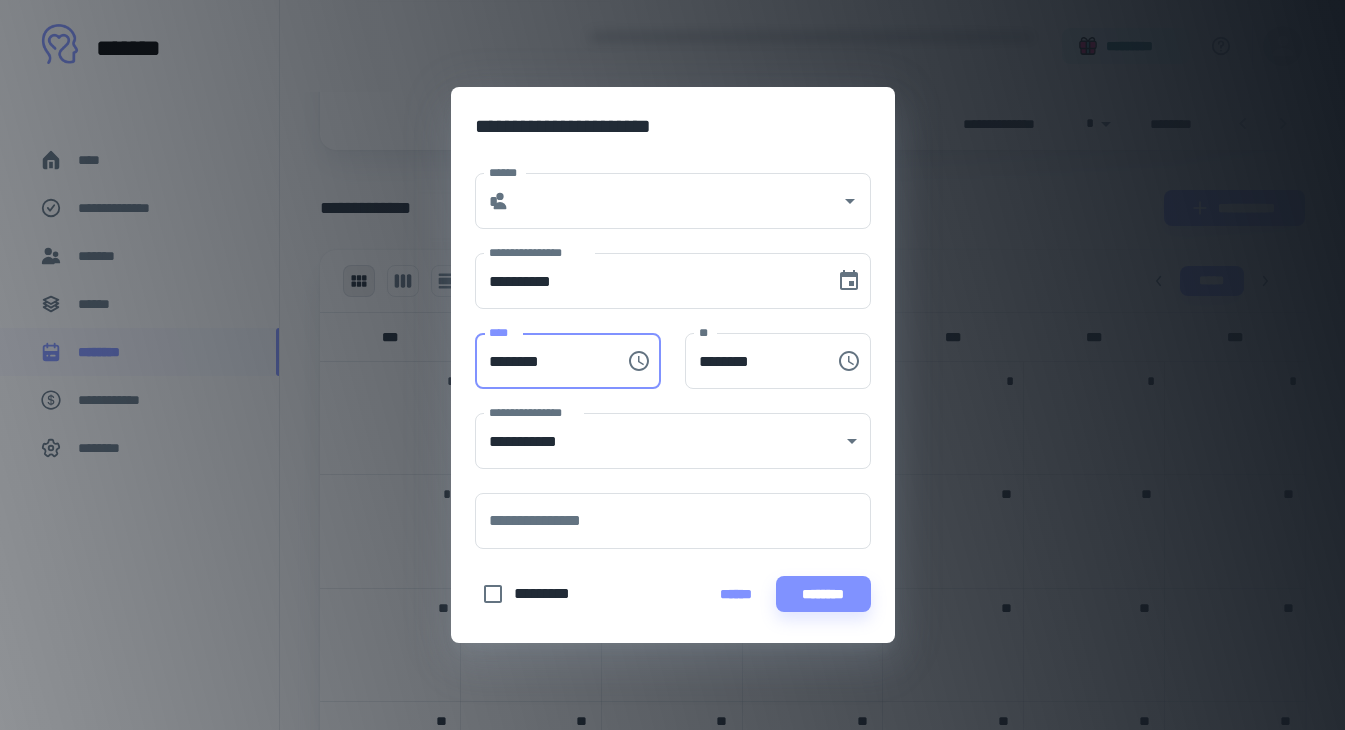 type on "********" 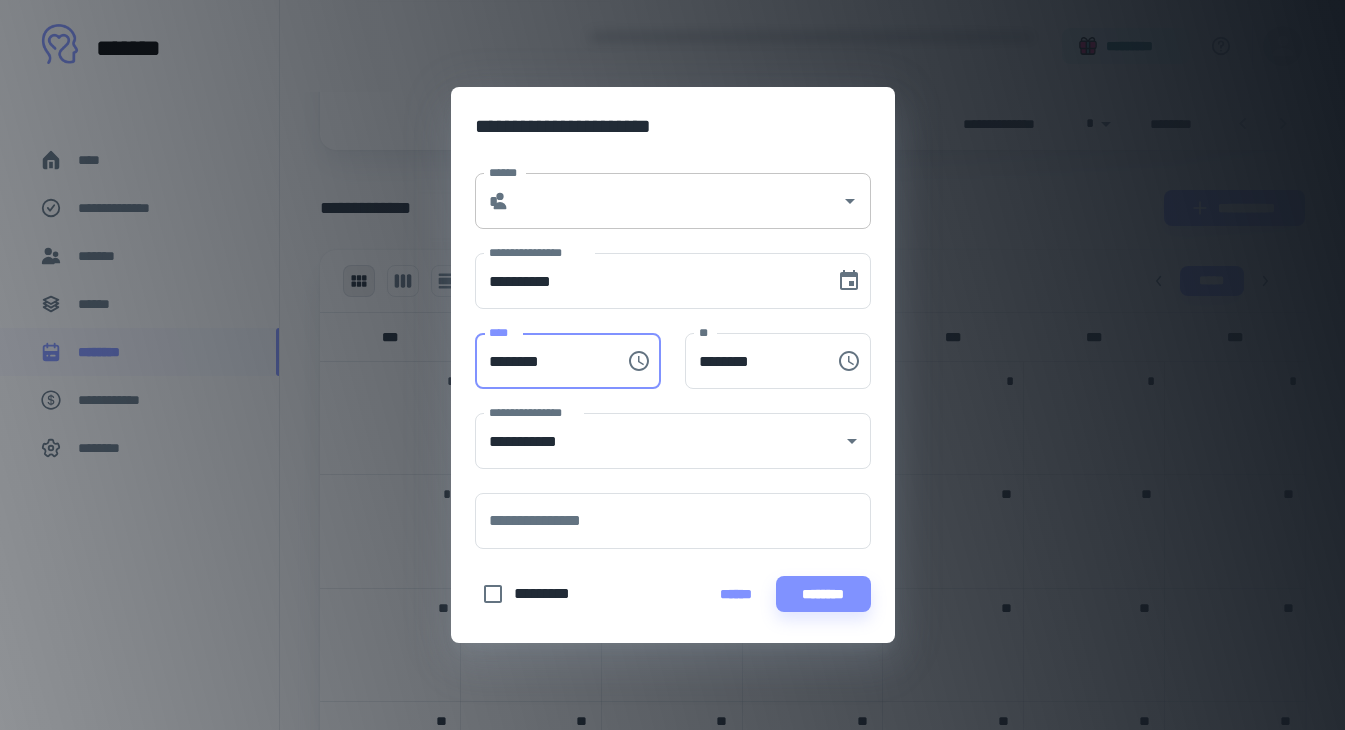 type on "********" 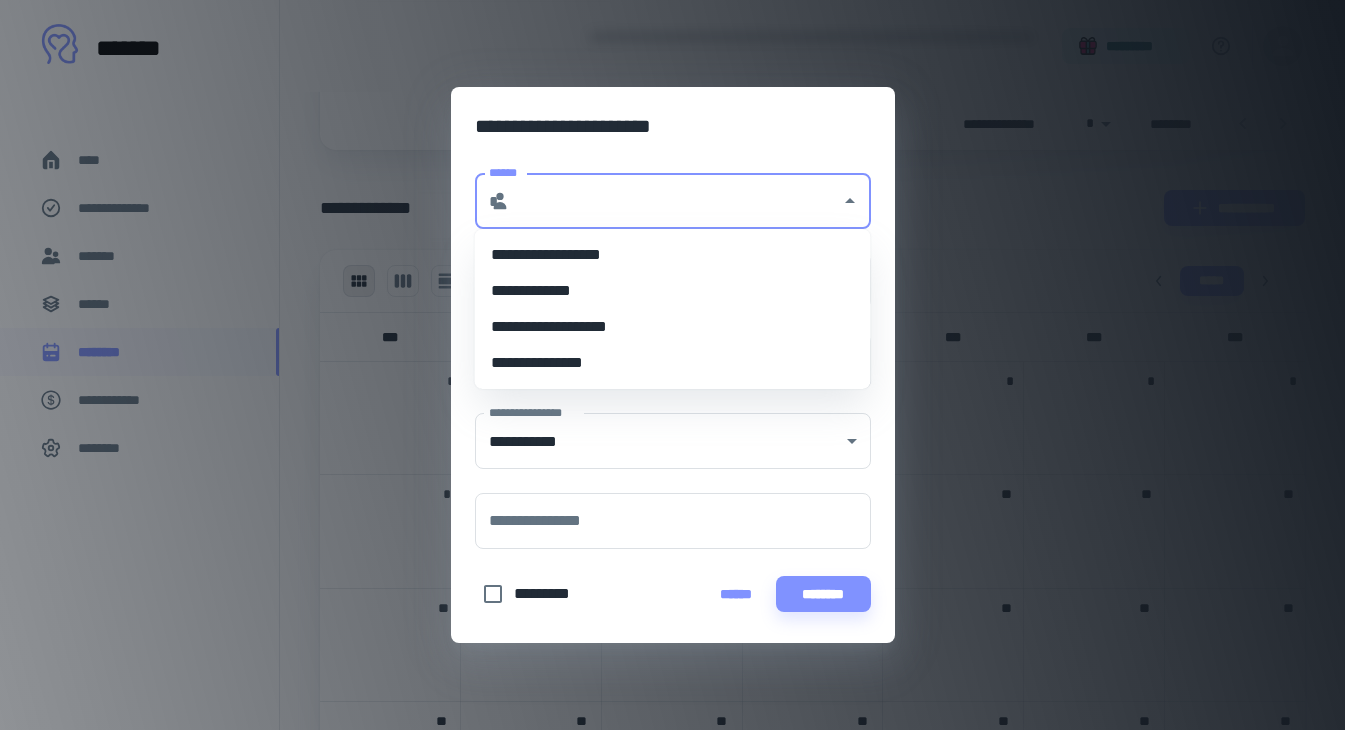 click on "**********" at bounding box center [673, 327] 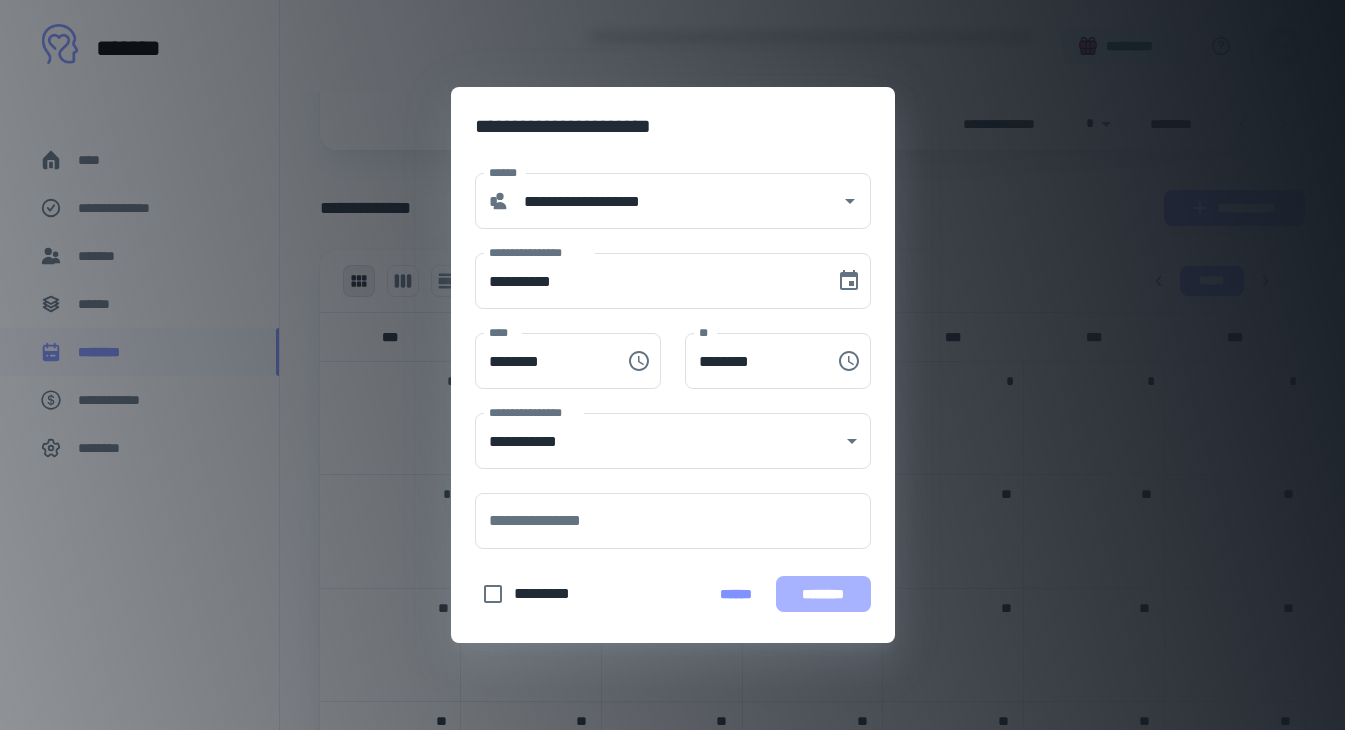 click on "********" at bounding box center [823, 594] 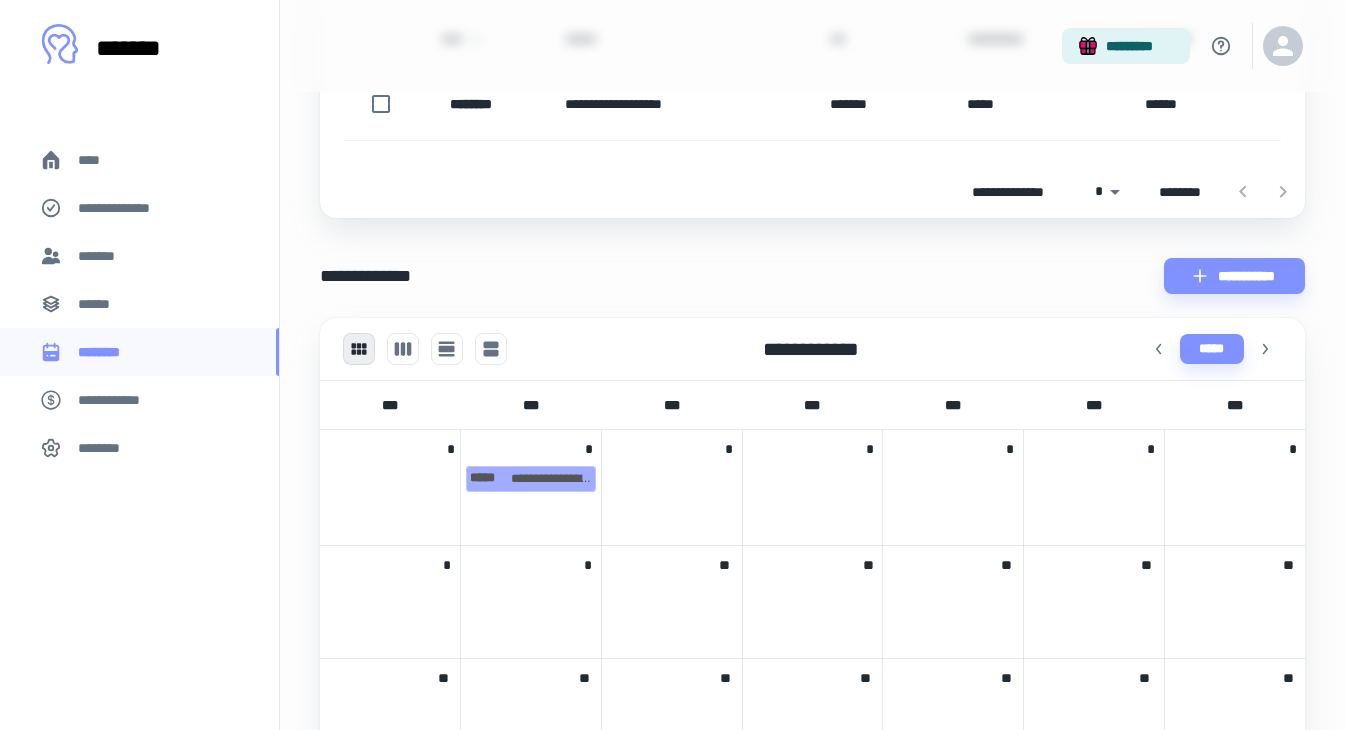 click at bounding box center [813, 477] 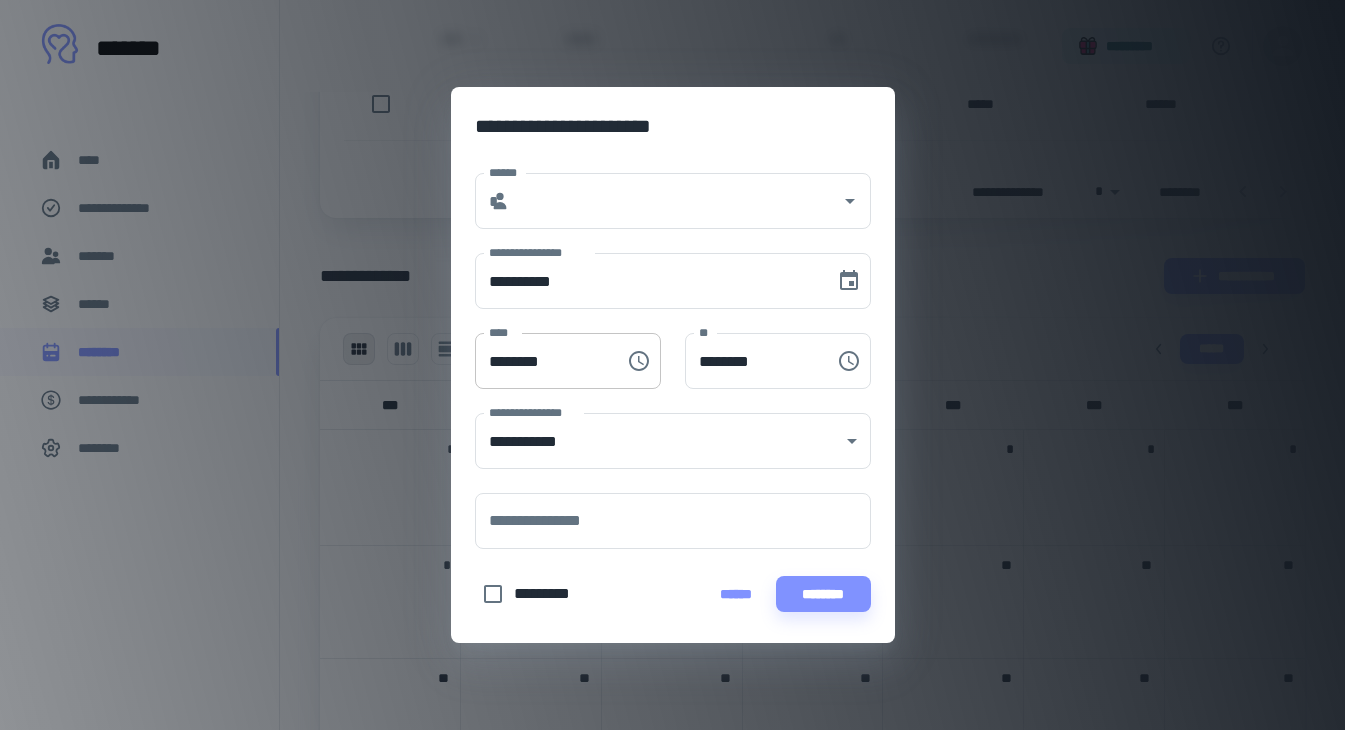 click on "********" at bounding box center (543, 361) 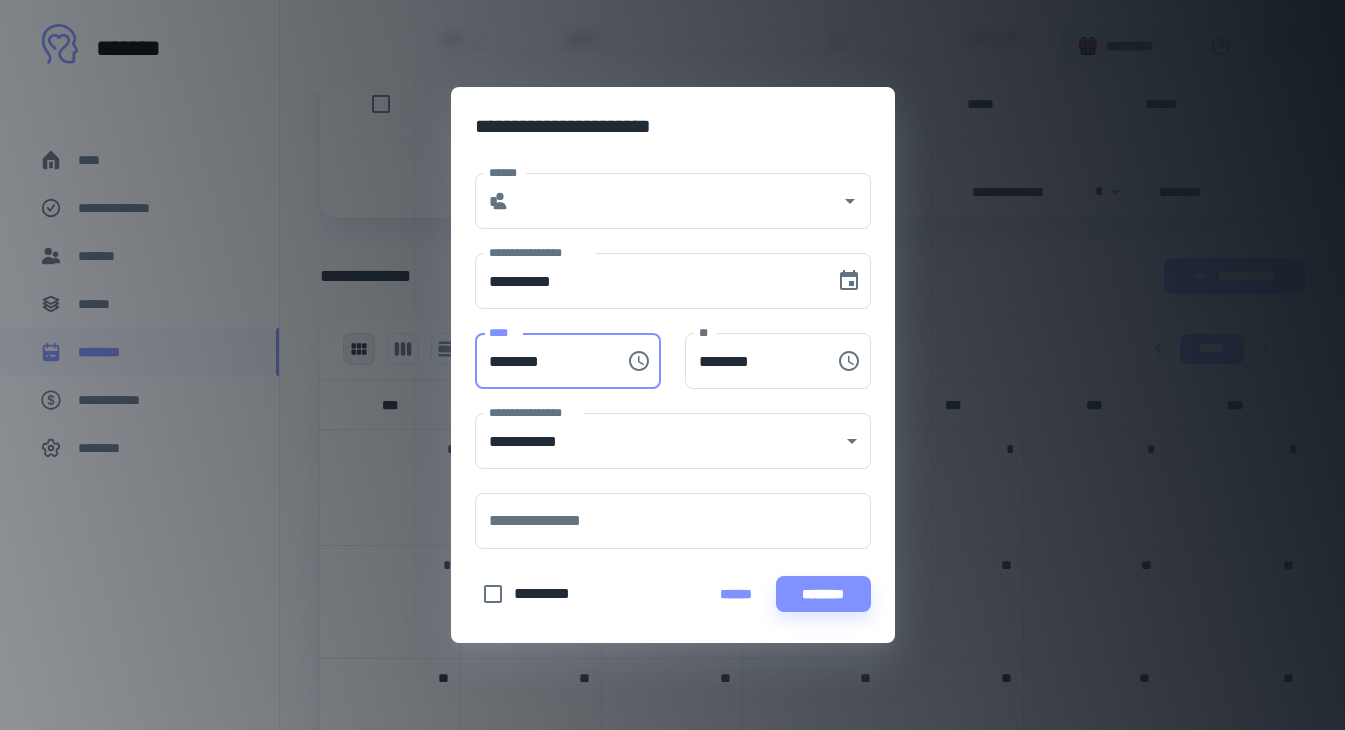 click on "********" at bounding box center [543, 361] 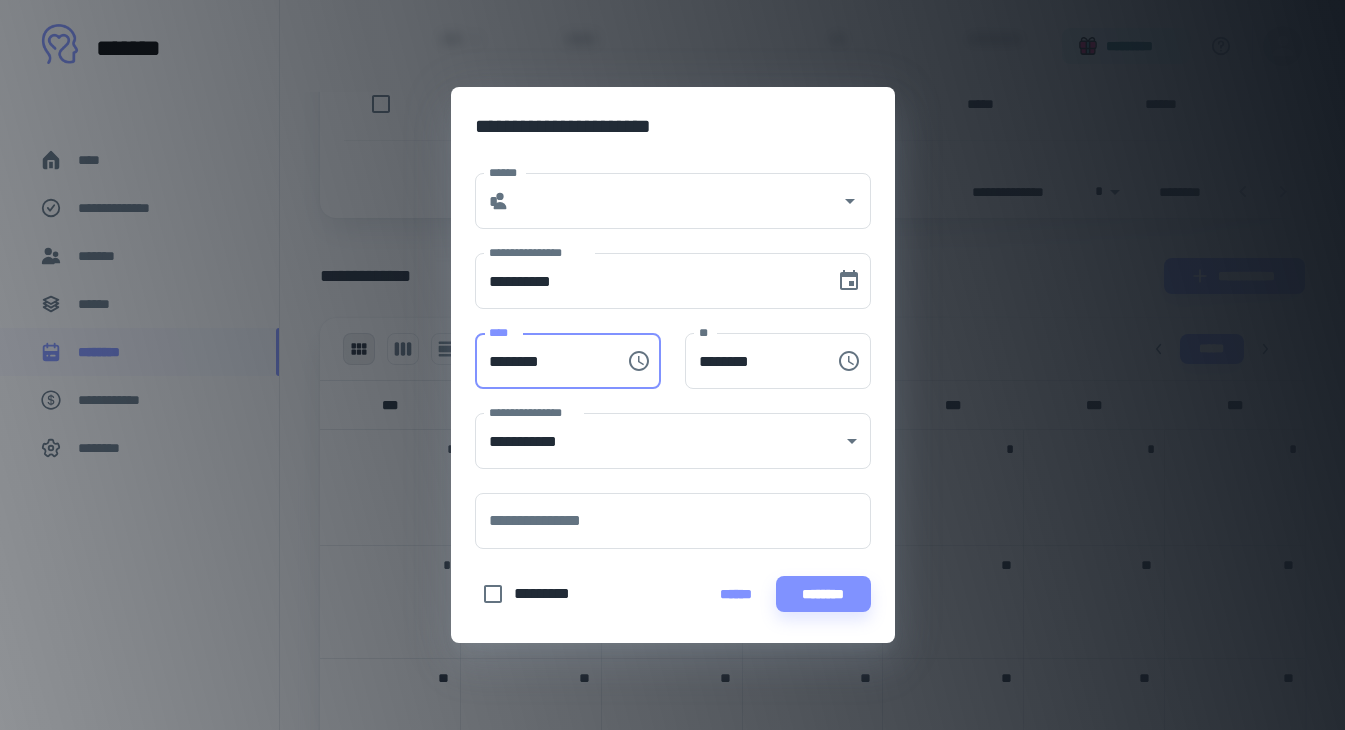 type on "********" 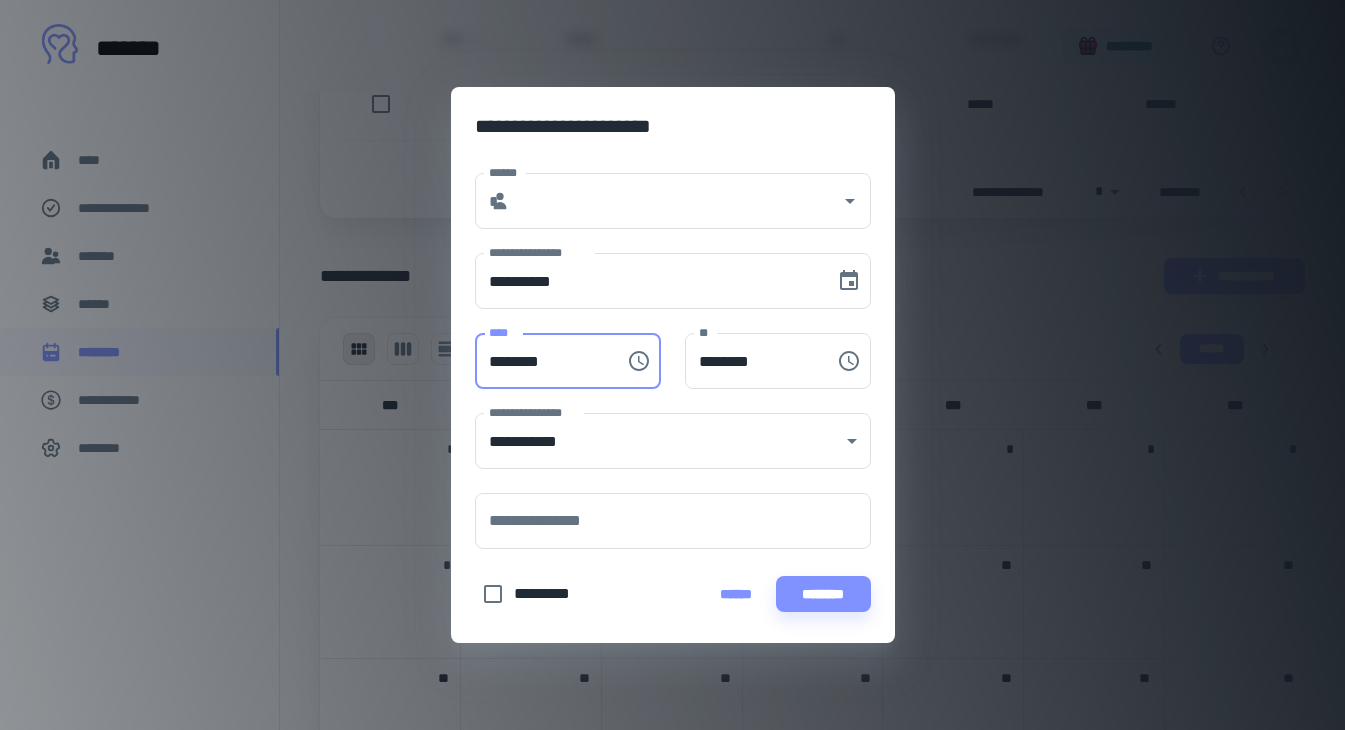 type on "********" 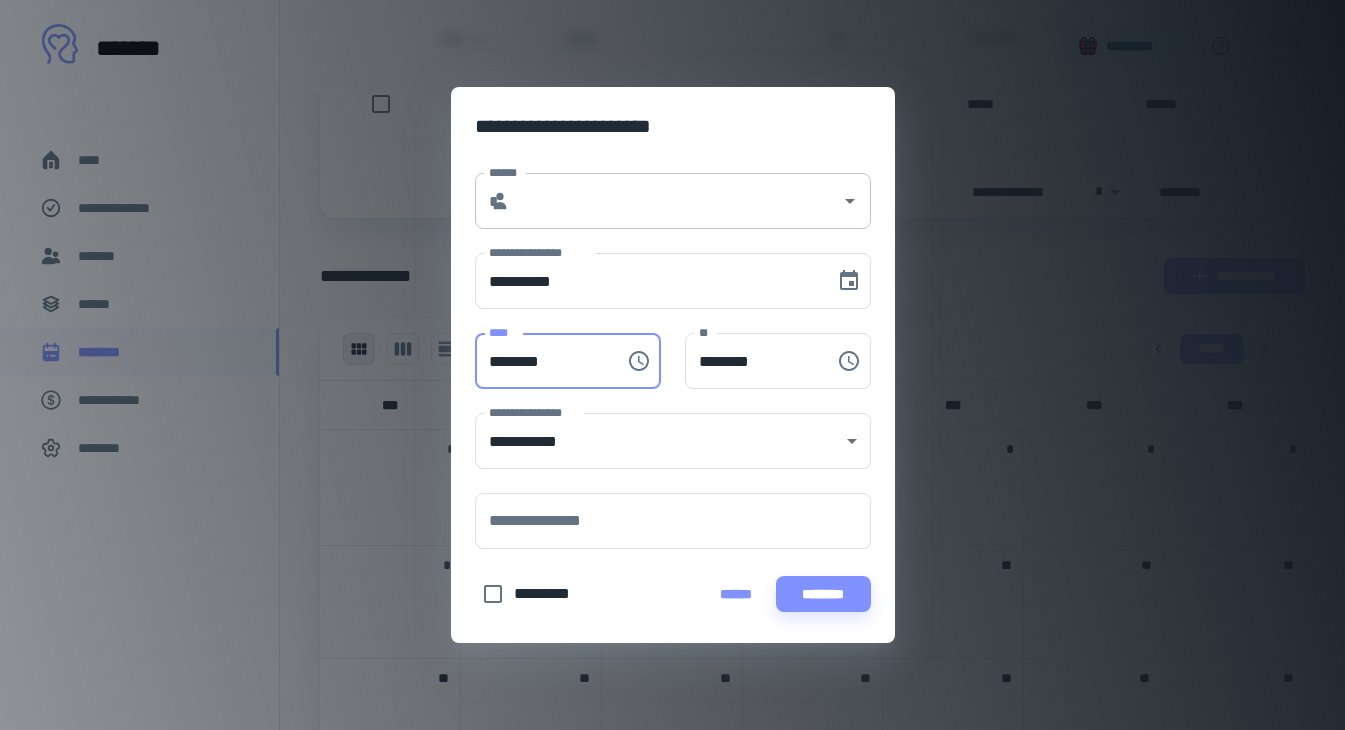 type on "********" 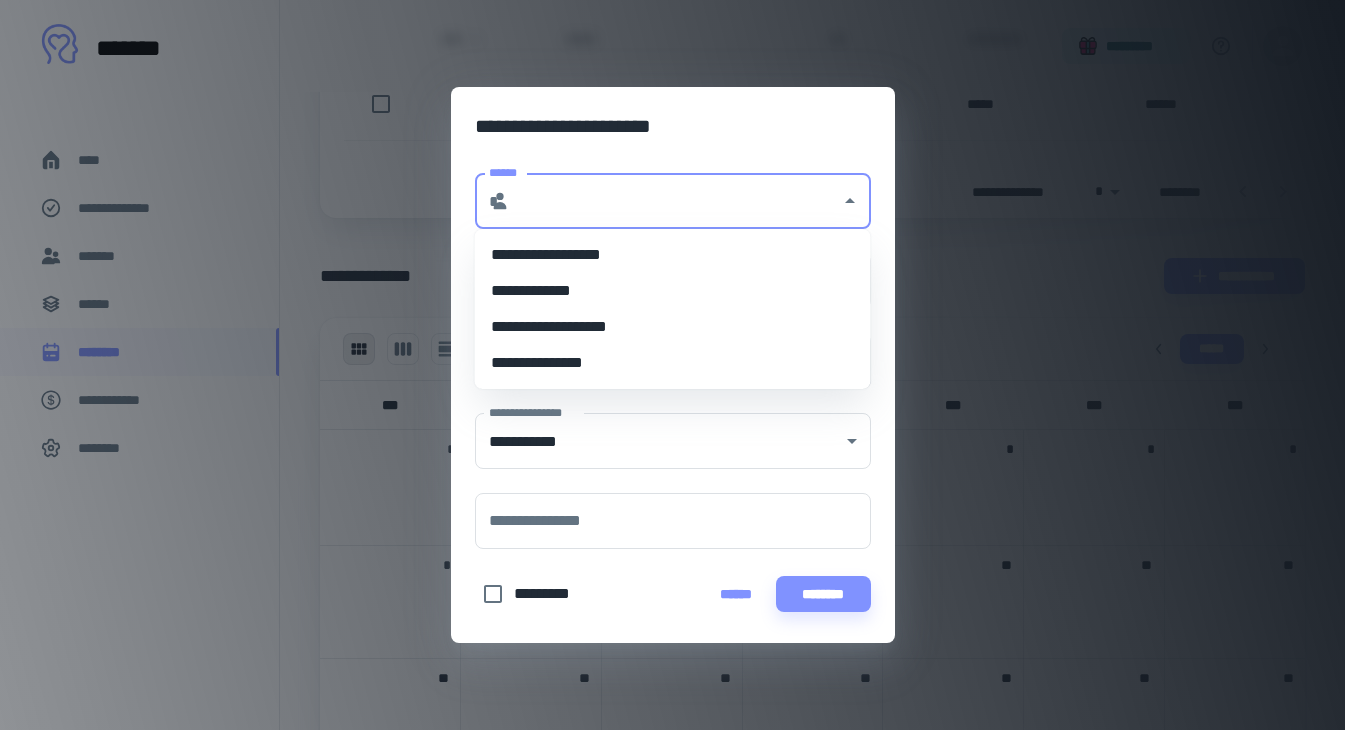 click on "**********" at bounding box center (673, 327) 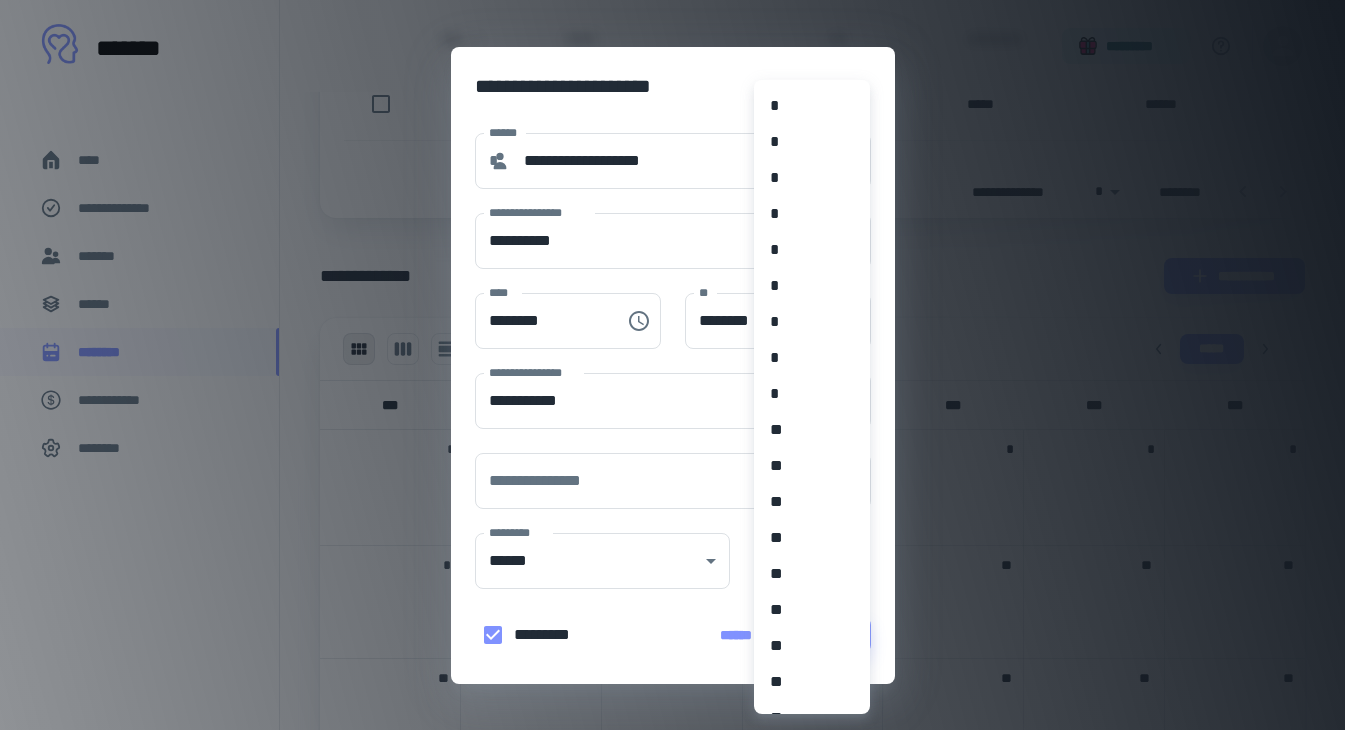 click on "**********" at bounding box center [672, -22] 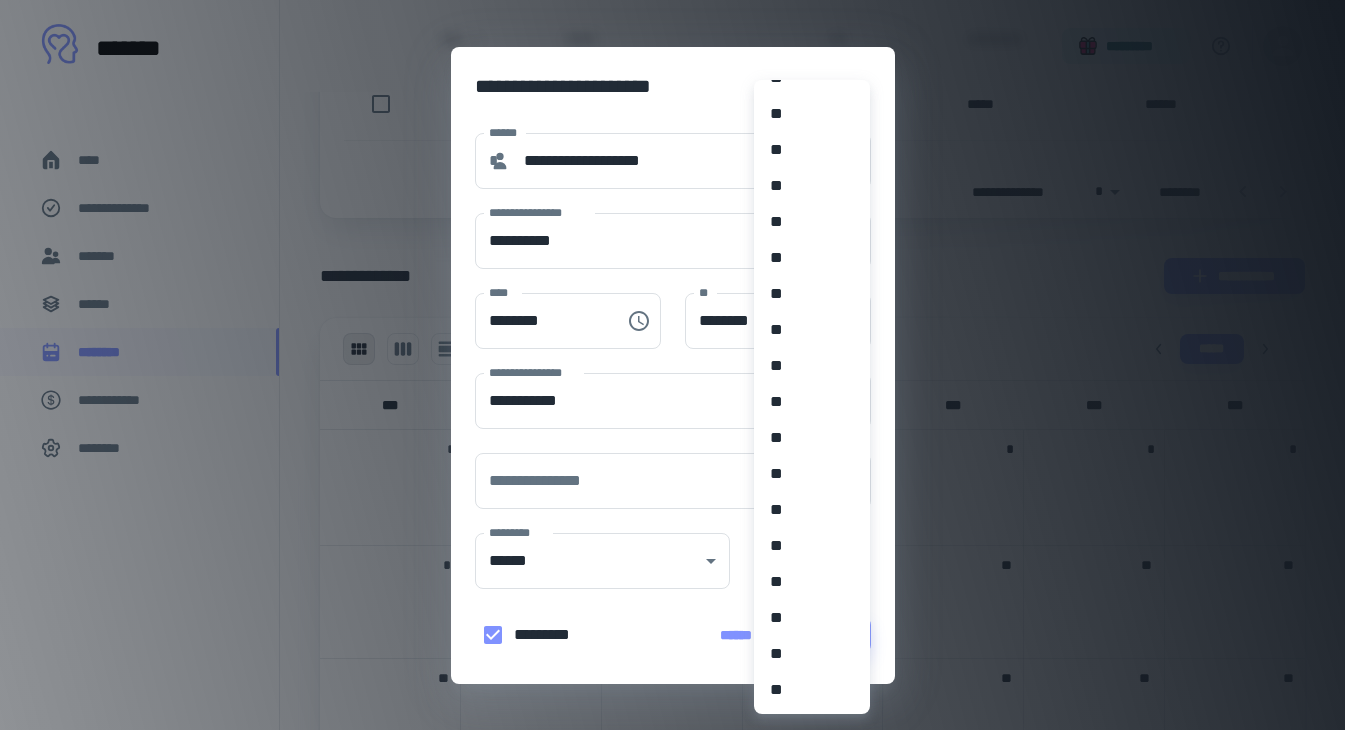 scroll, scrollTop: 578, scrollLeft: 0, axis: vertical 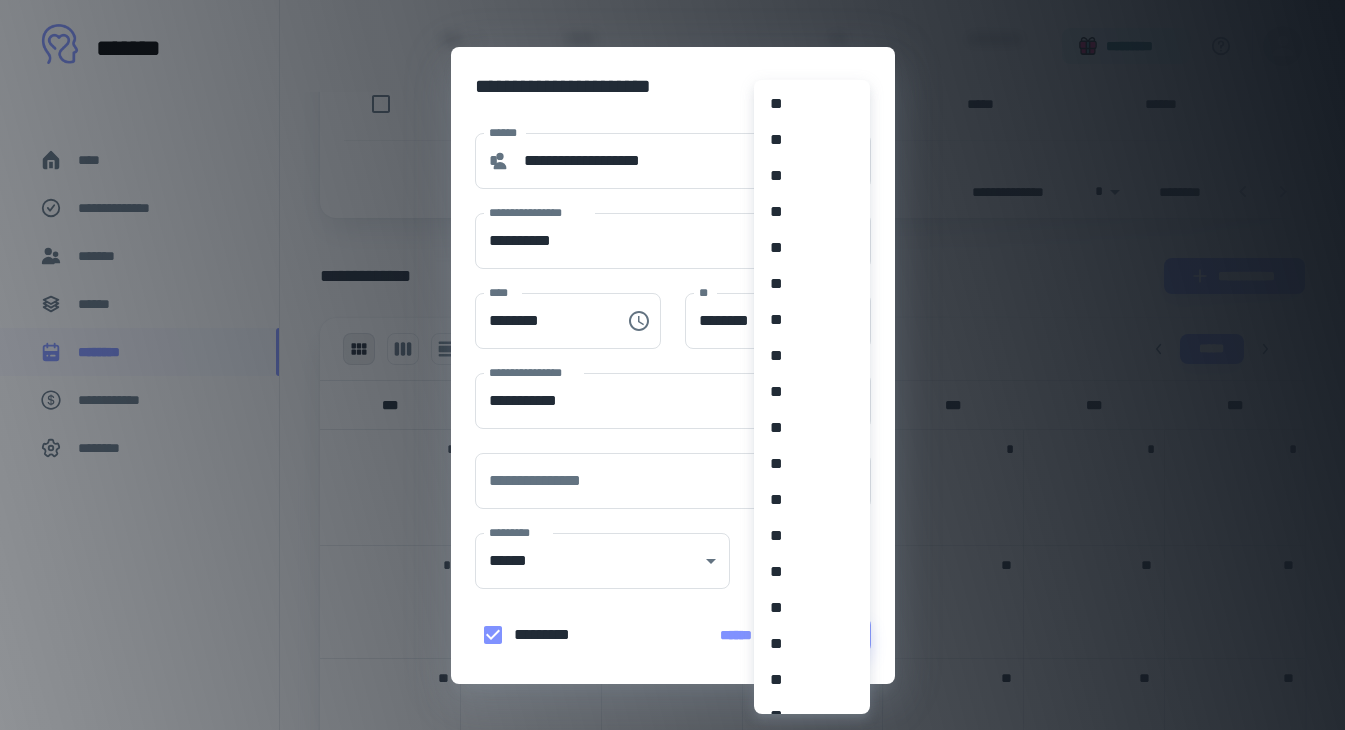 click on "**" at bounding box center (812, 572) 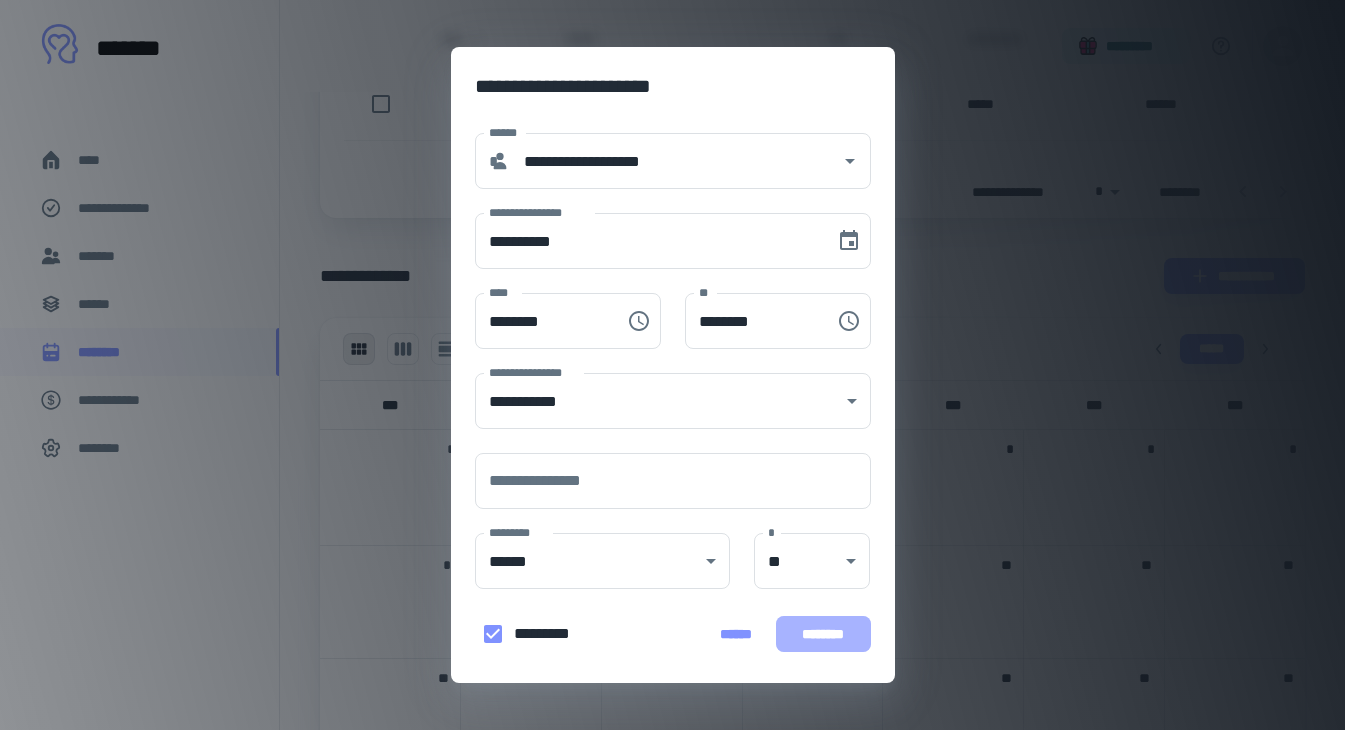 click on "********" at bounding box center [823, 634] 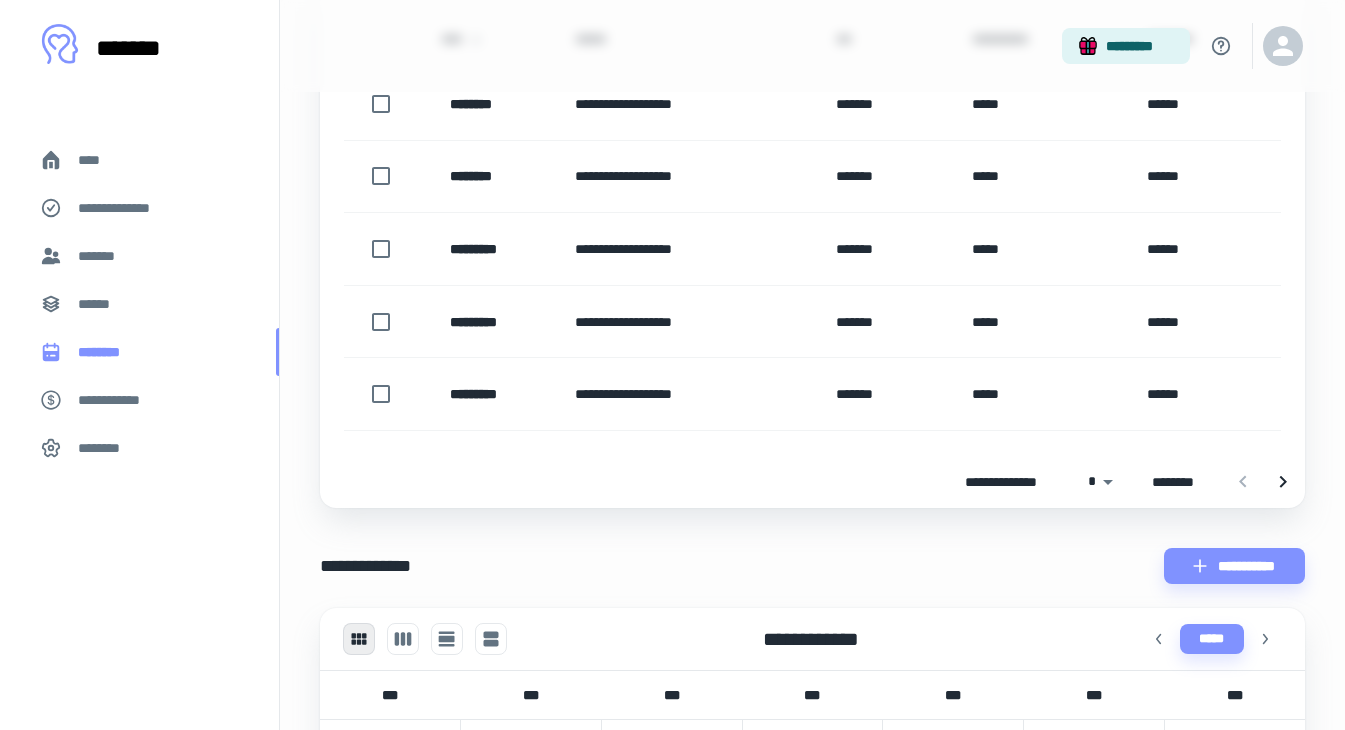 click on "********" at bounding box center [107, 352] 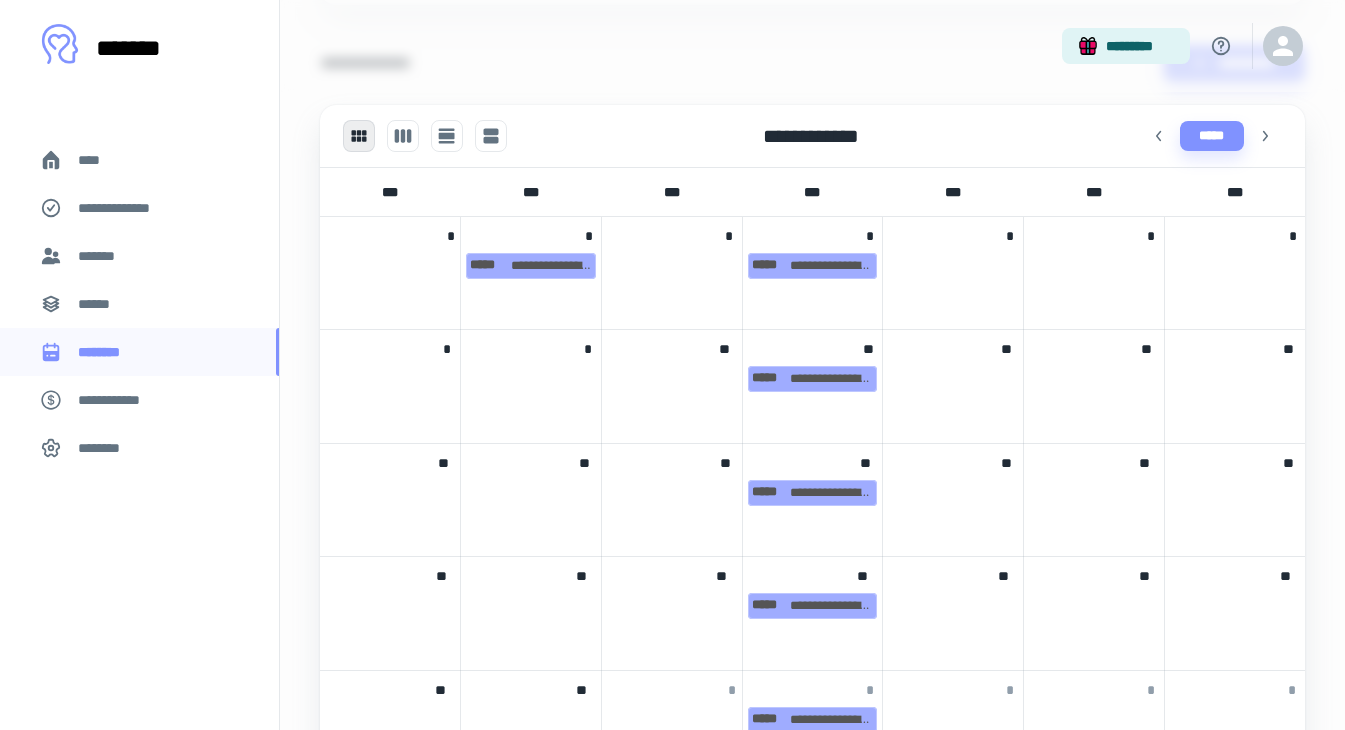 scroll, scrollTop: 896, scrollLeft: 0, axis: vertical 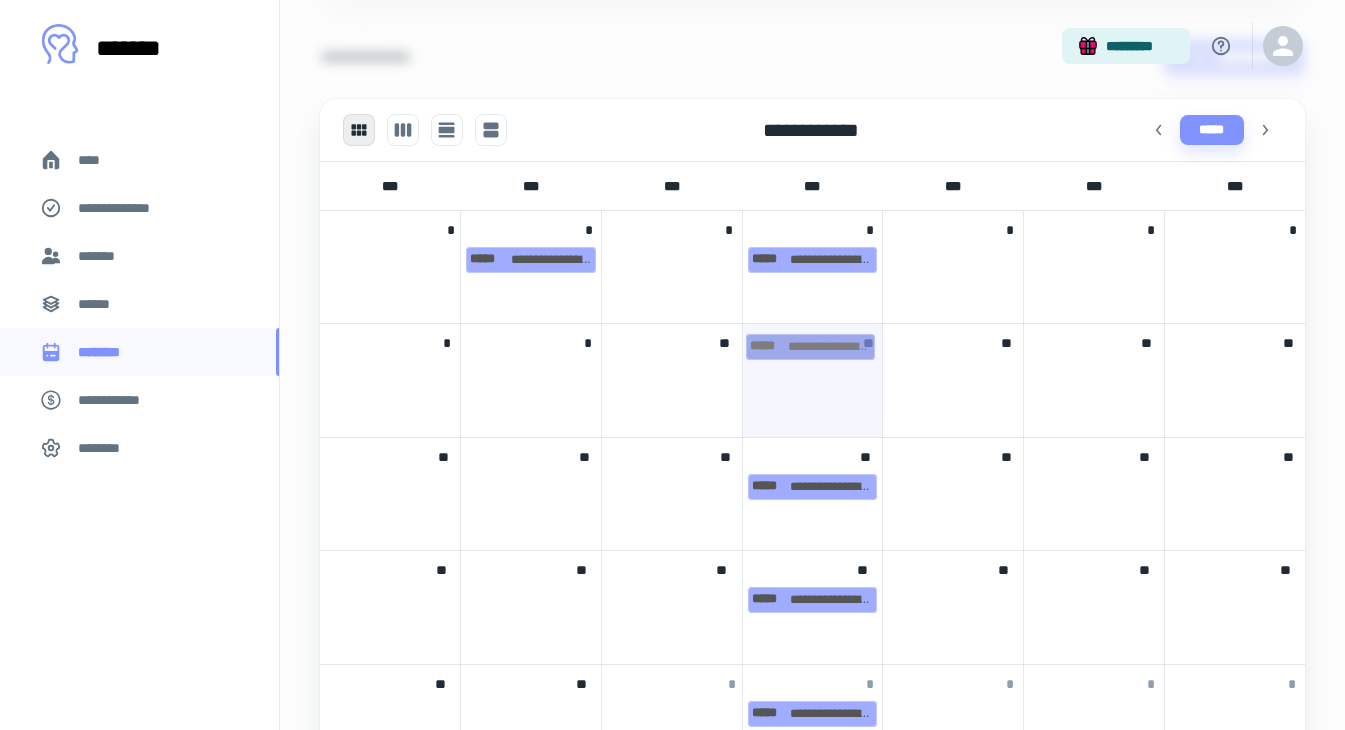 drag, startPoint x: 824, startPoint y: 369, endPoint x: 822, endPoint y: 344, distance: 25.079872 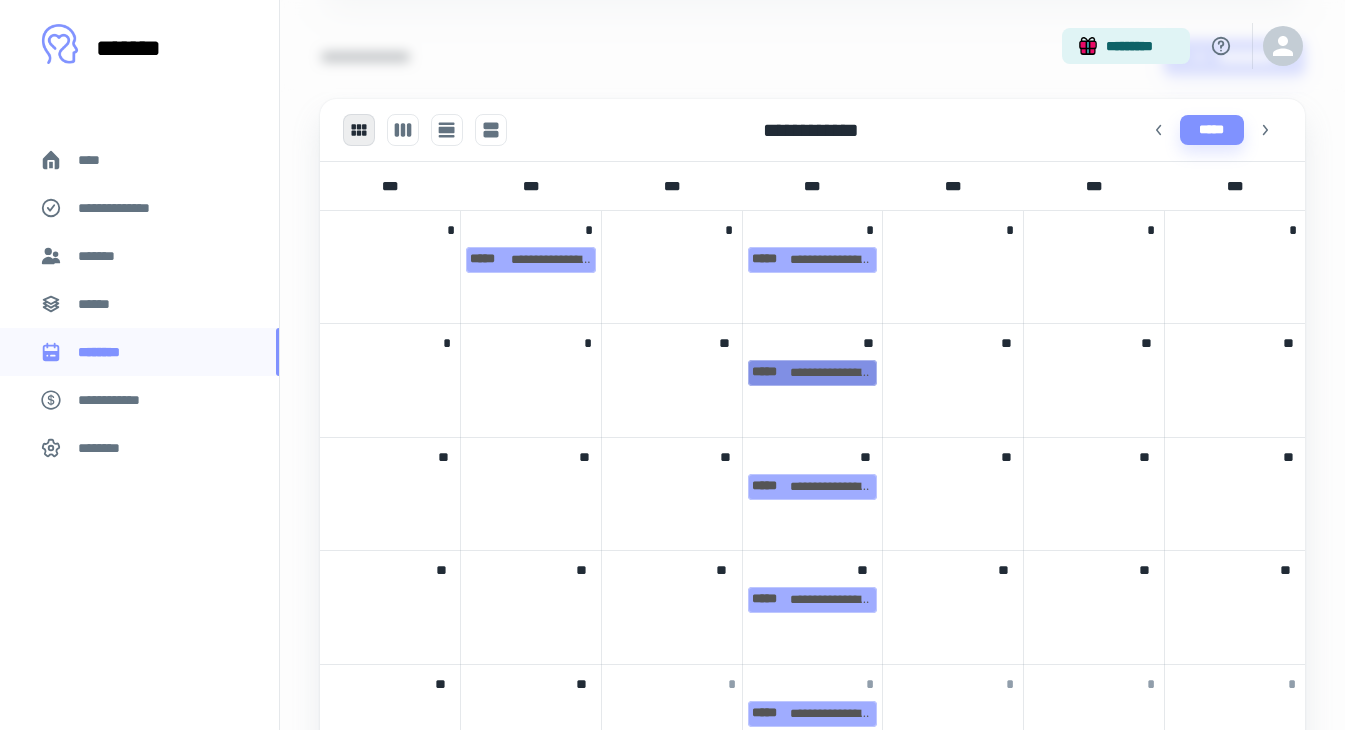 click on "**********" at bounding box center [813, 373] 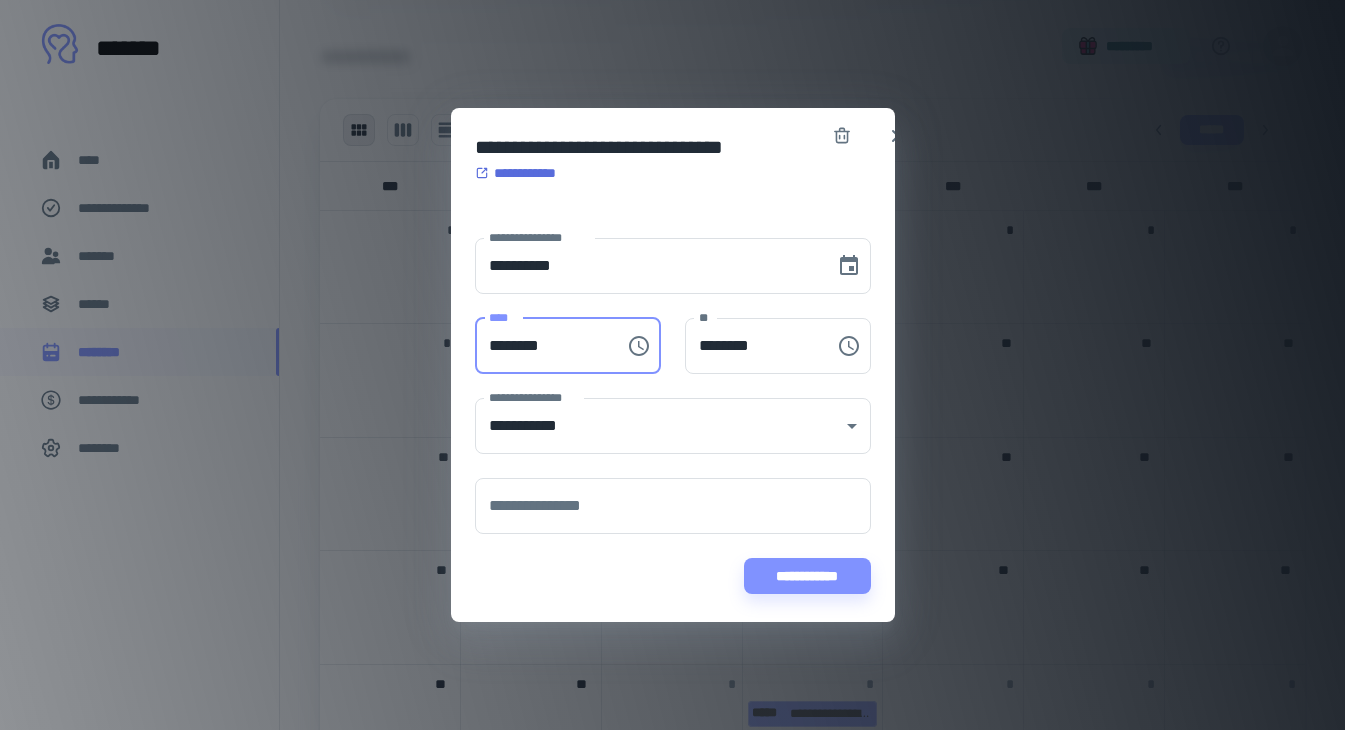click on "********" at bounding box center [543, 346] 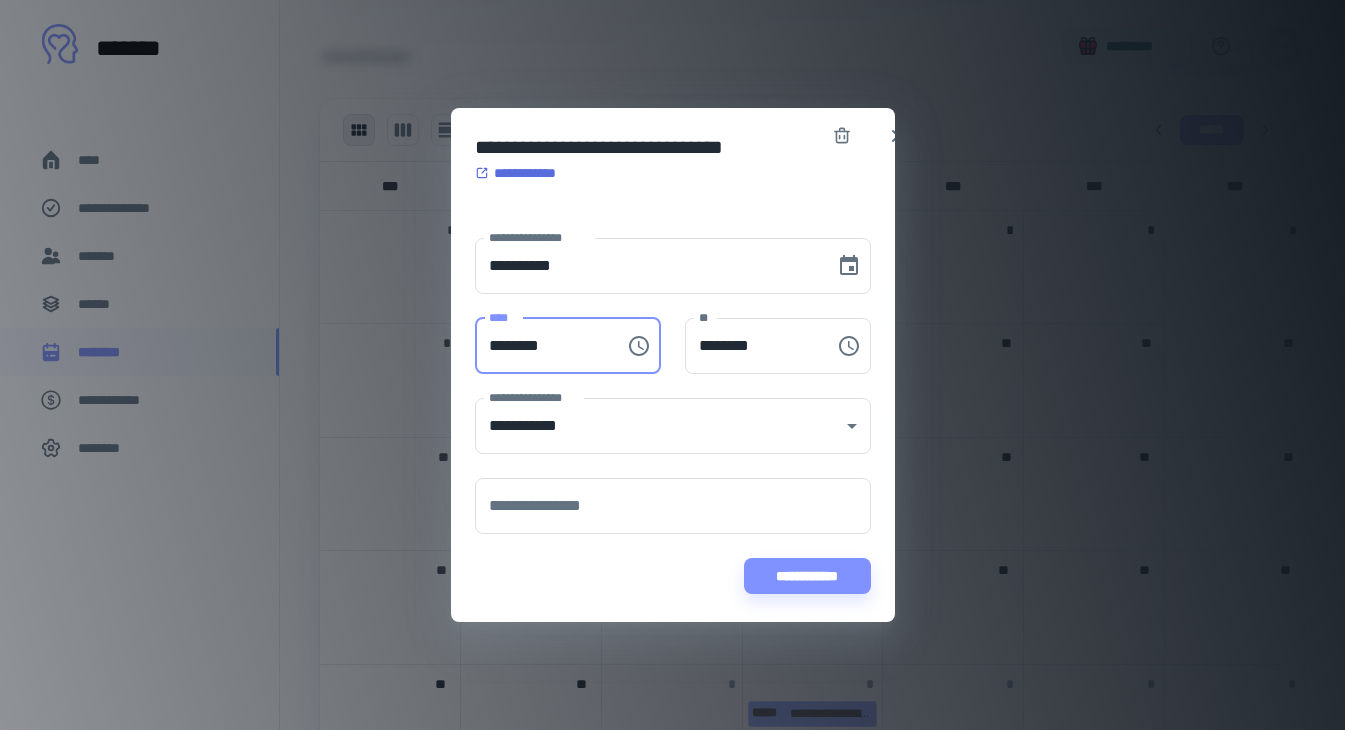 click on "********" at bounding box center (543, 346) 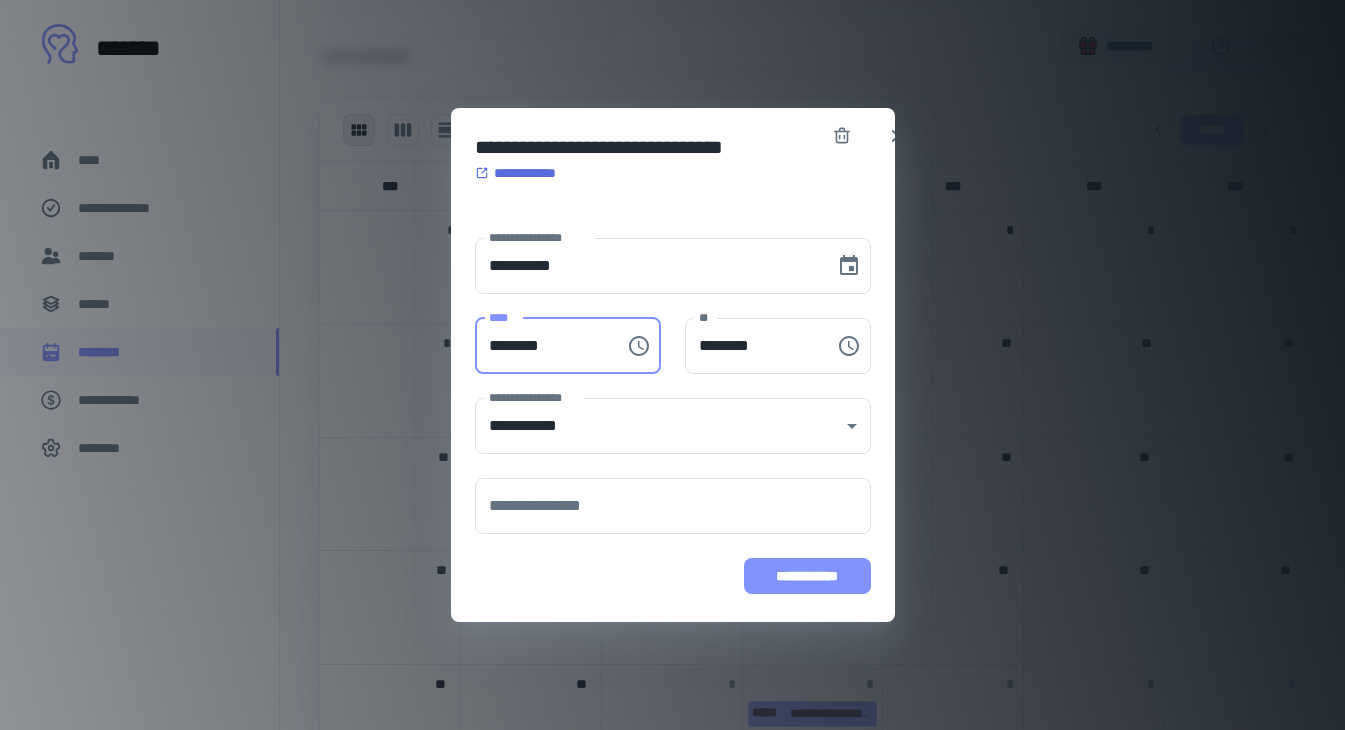 type on "********" 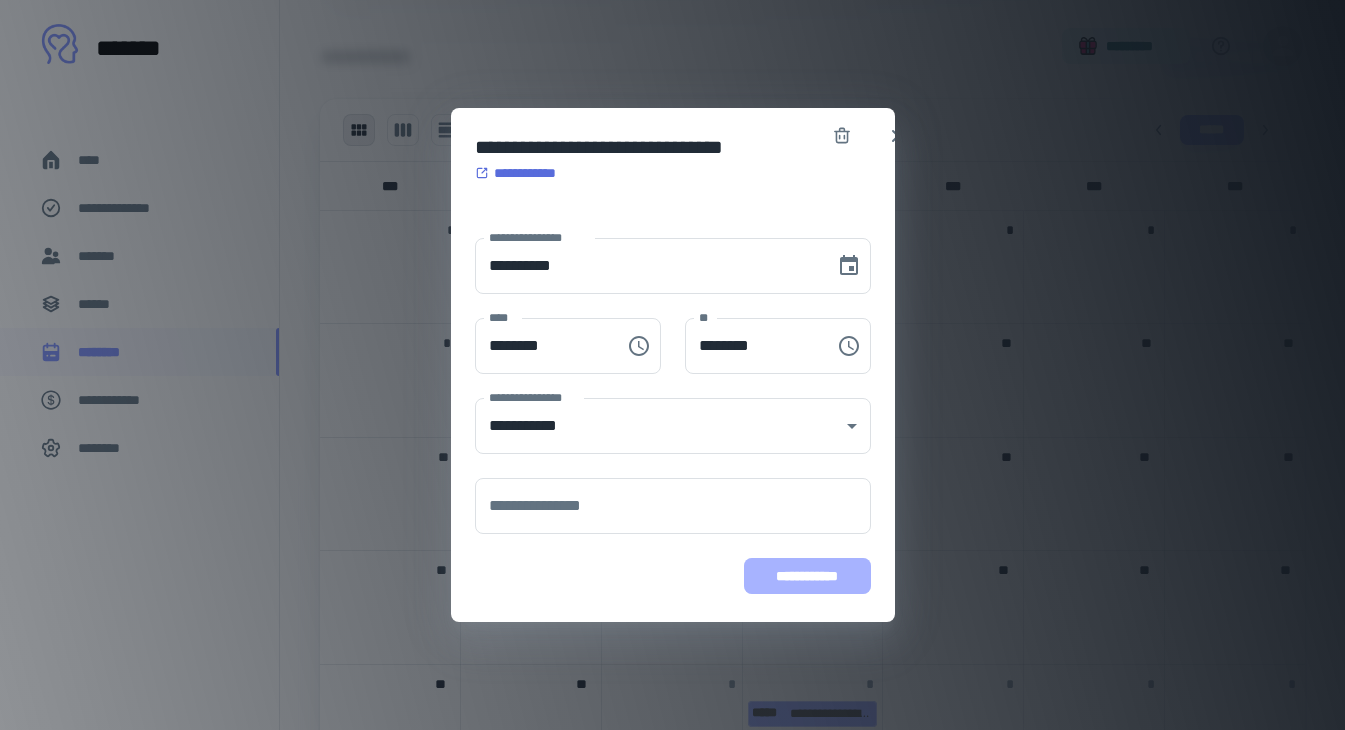 click on "**********" at bounding box center [807, 576] 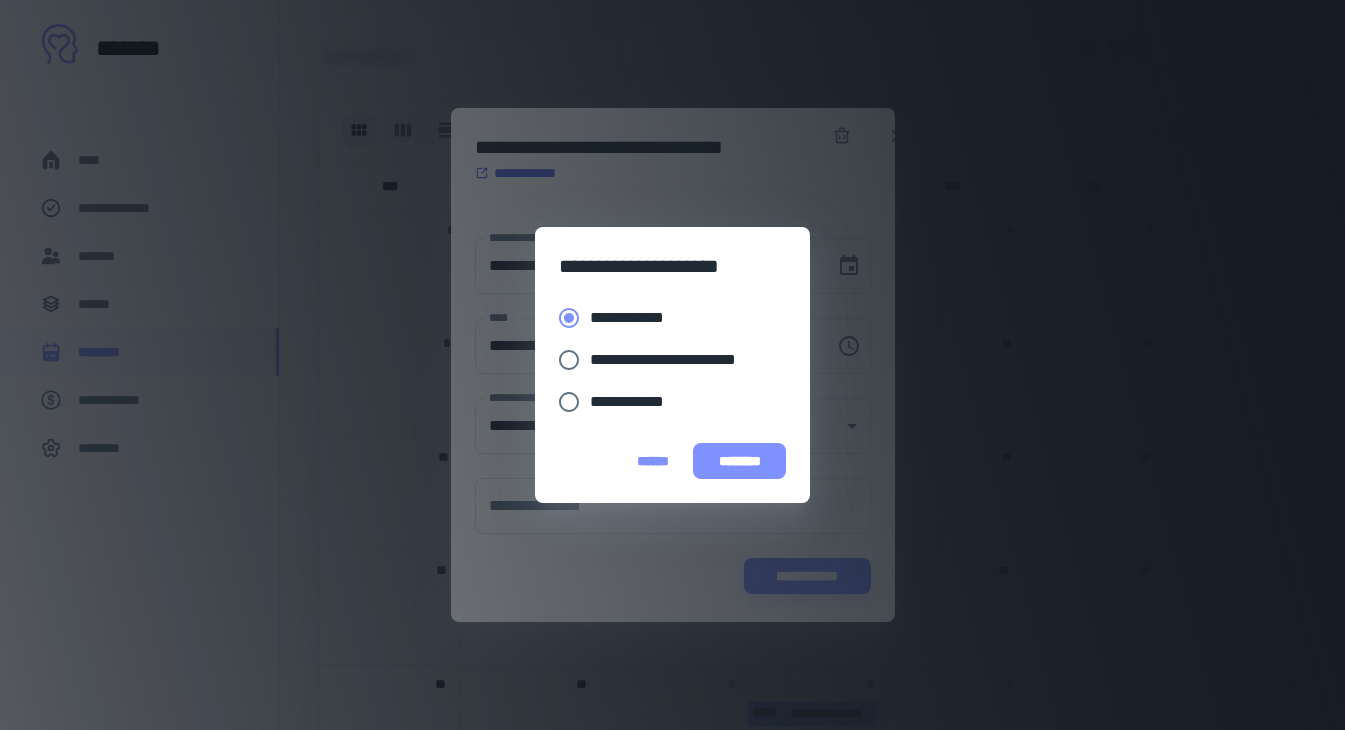 click on "********" at bounding box center [739, 461] 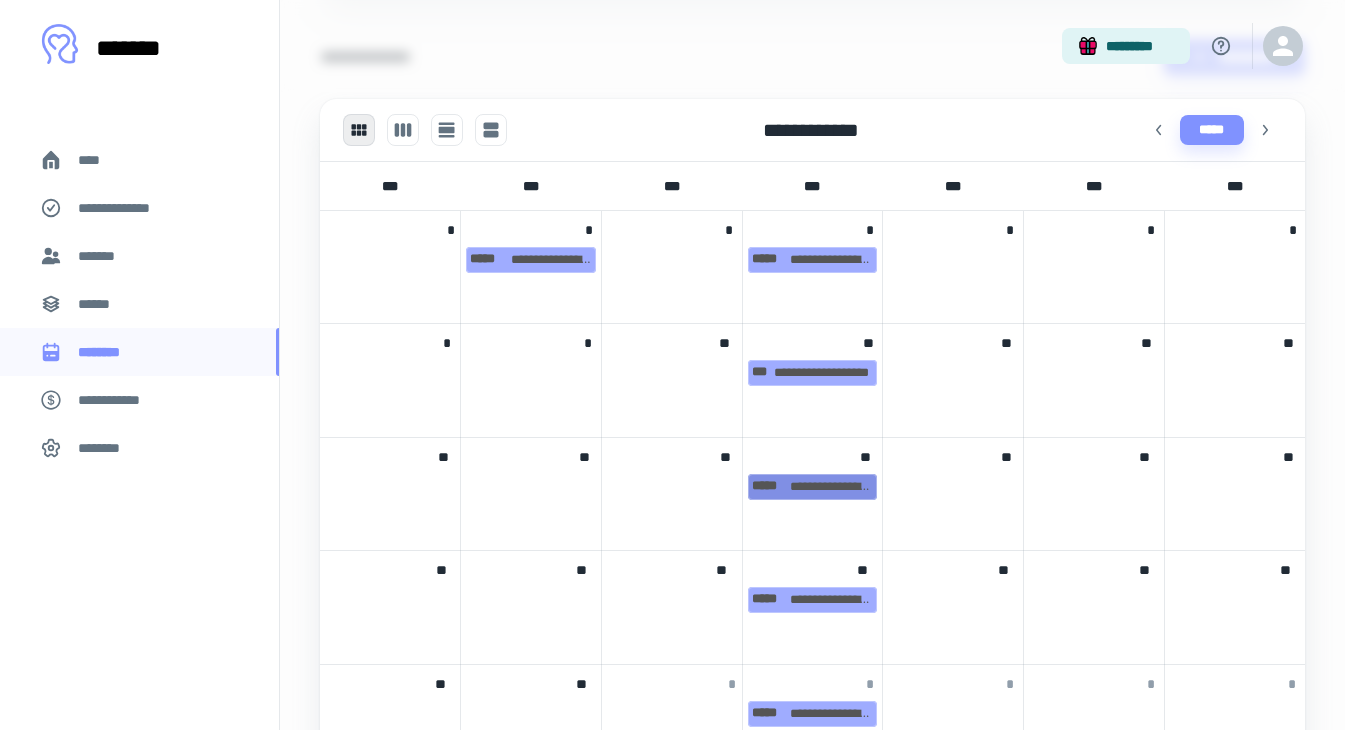 click on "**********" at bounding box center (813, 487) 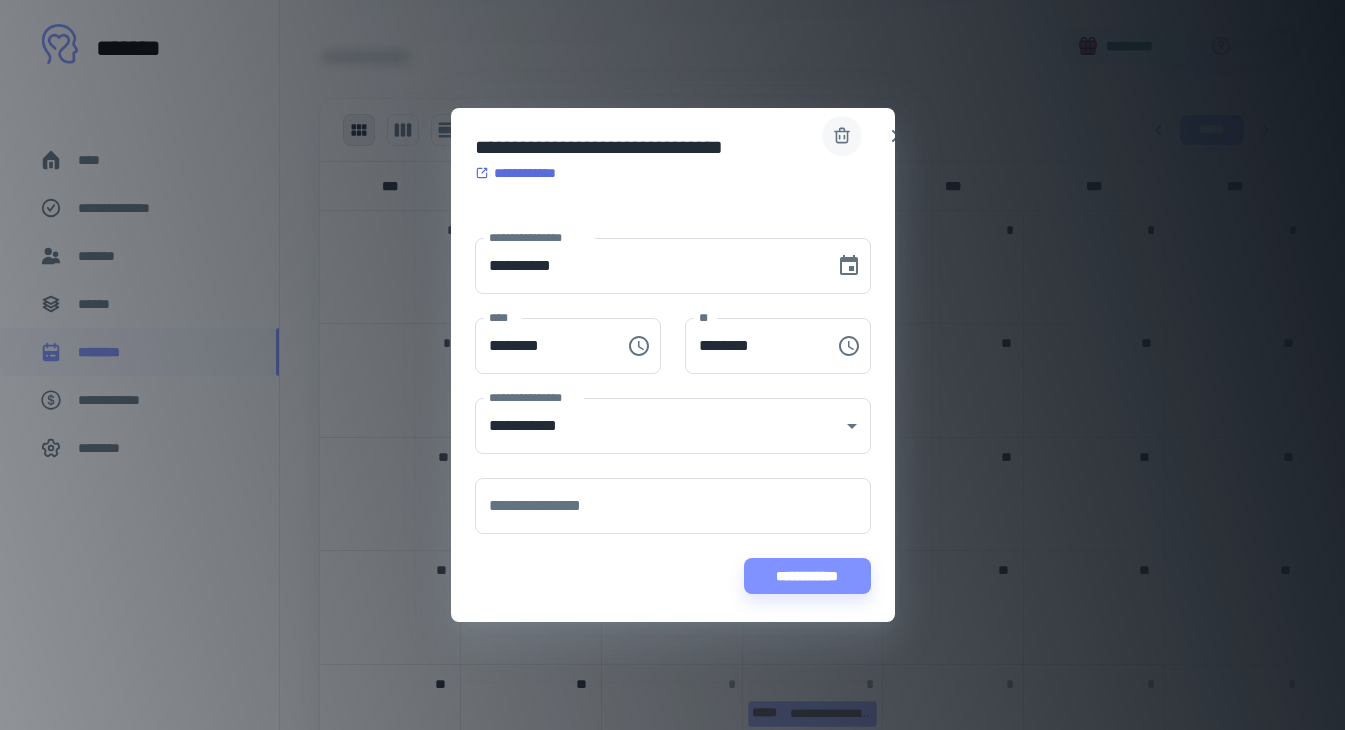 click 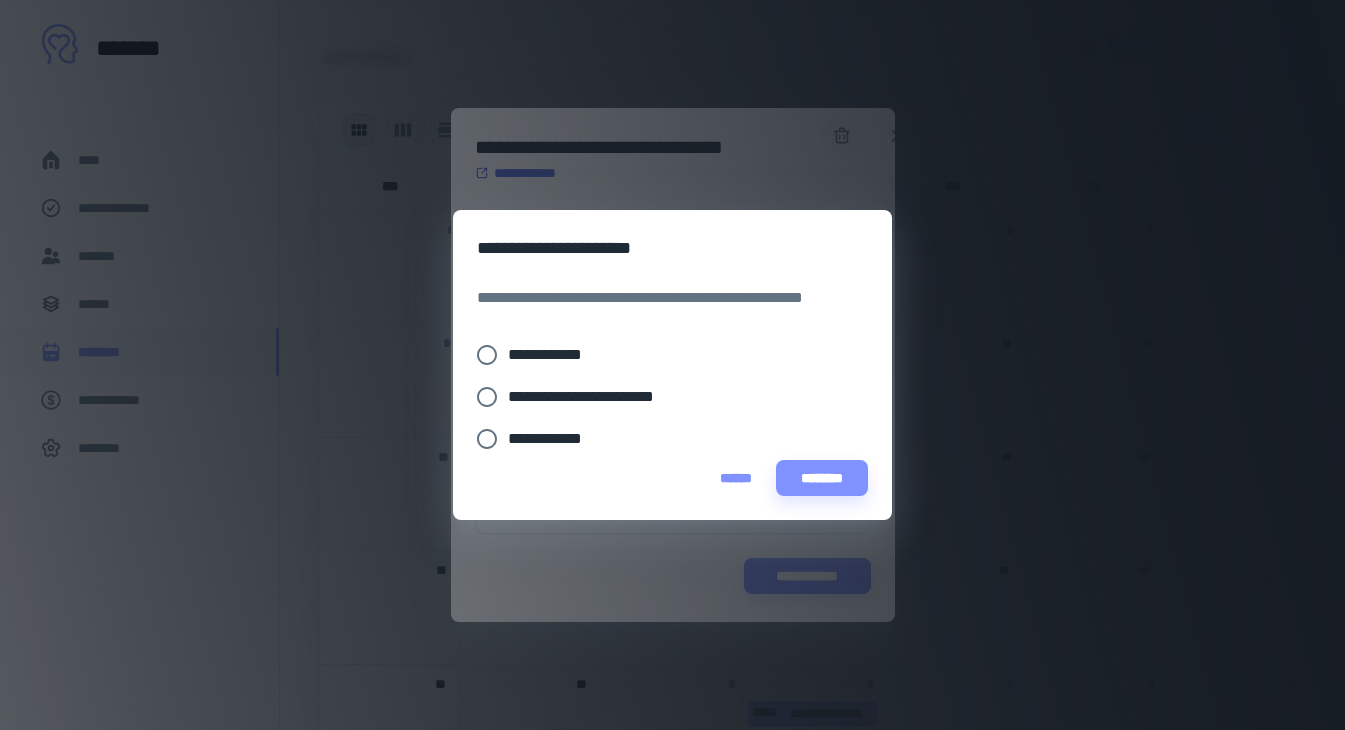 click on "**********" at bounding box center [553, 355] 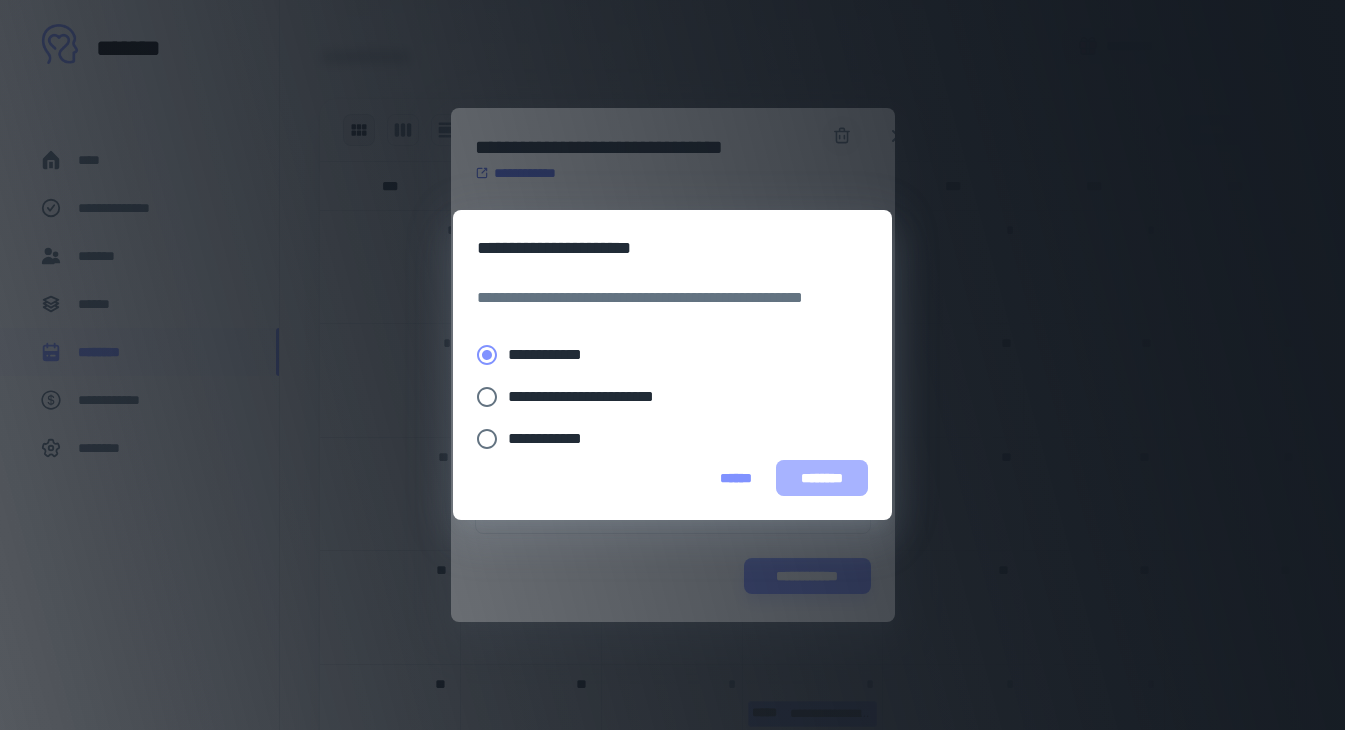 click on "********" at bounding box center (822, 478) 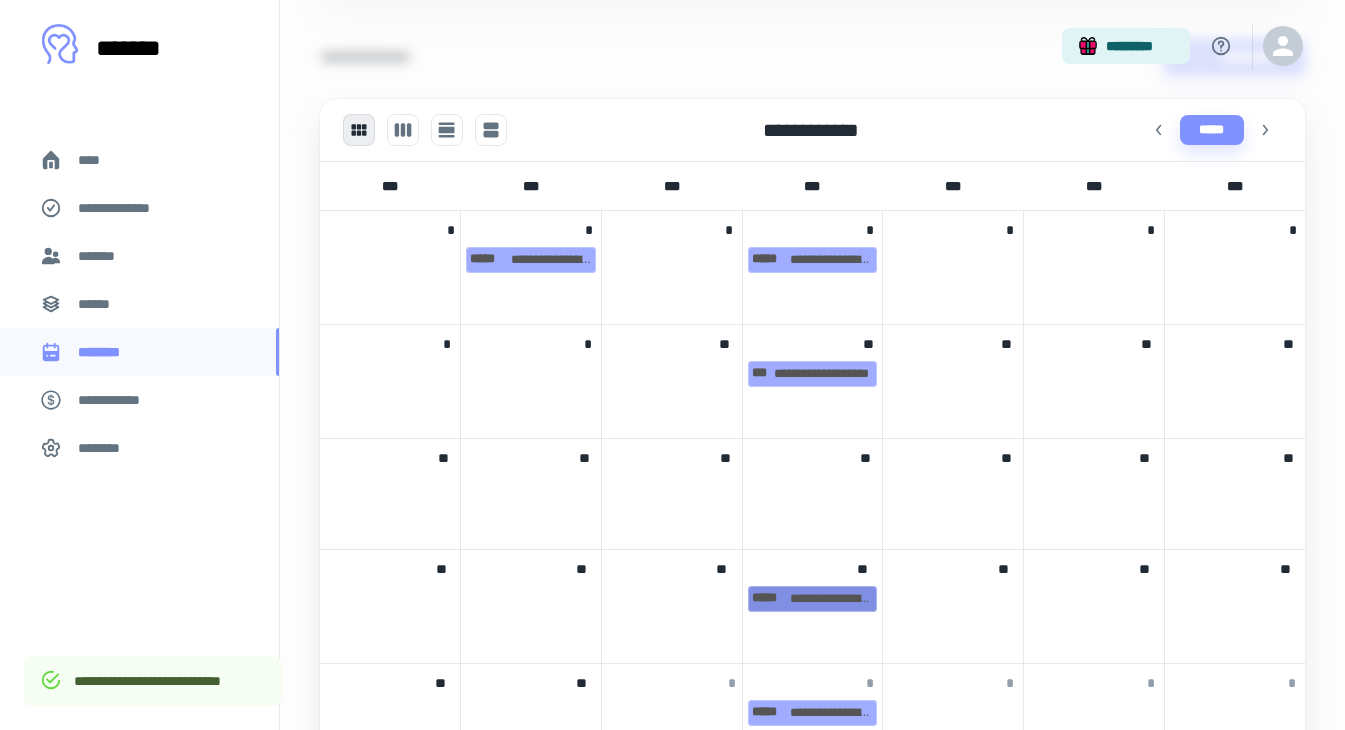 click on "**********" at bounding box center (813, 599) 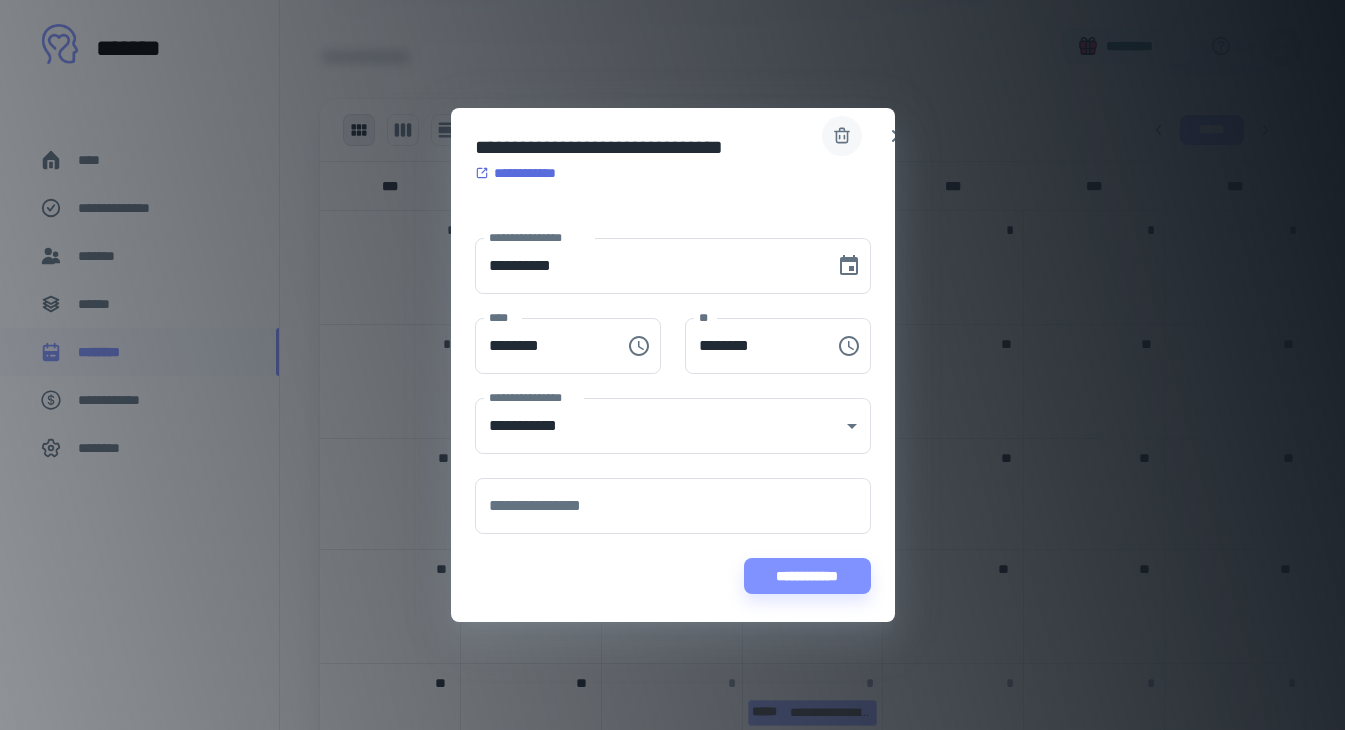 click 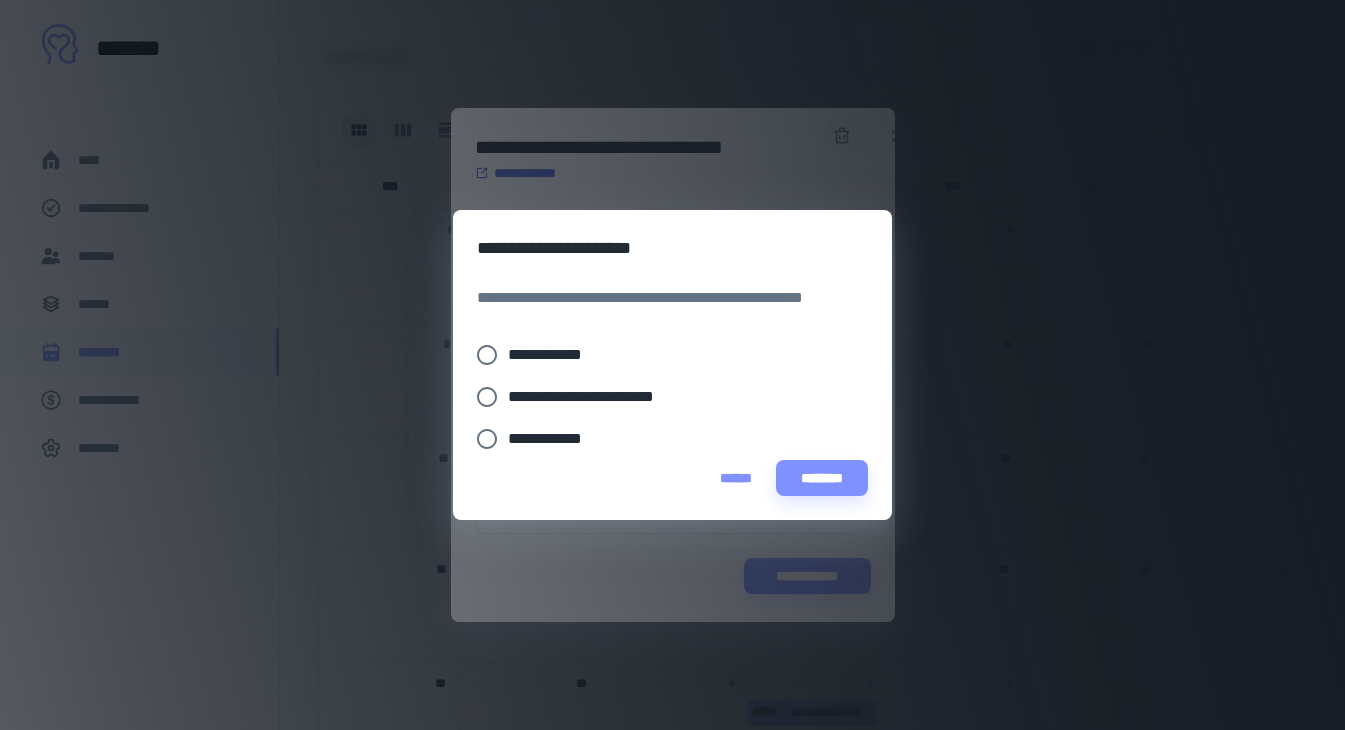 click on "**********" at bounding box center [553, 355] 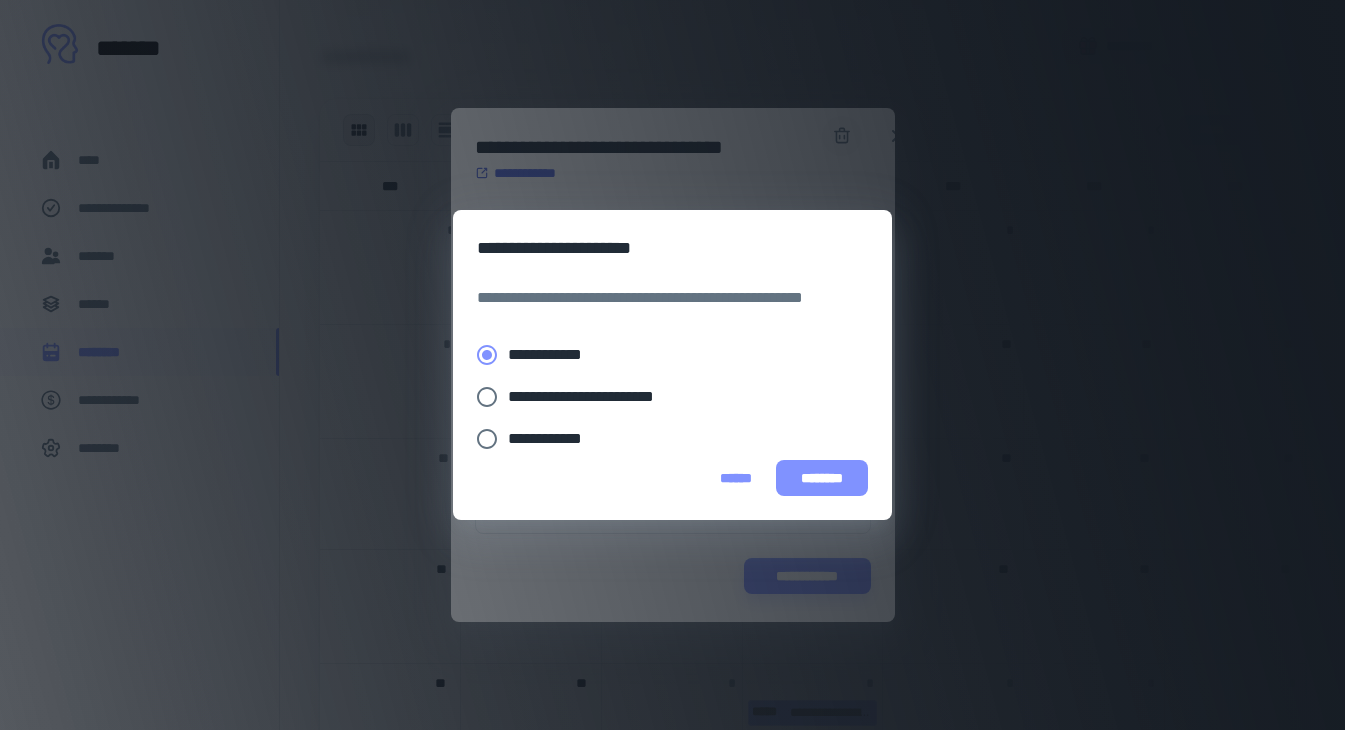 click on "********" at bounding box center (822, 478) 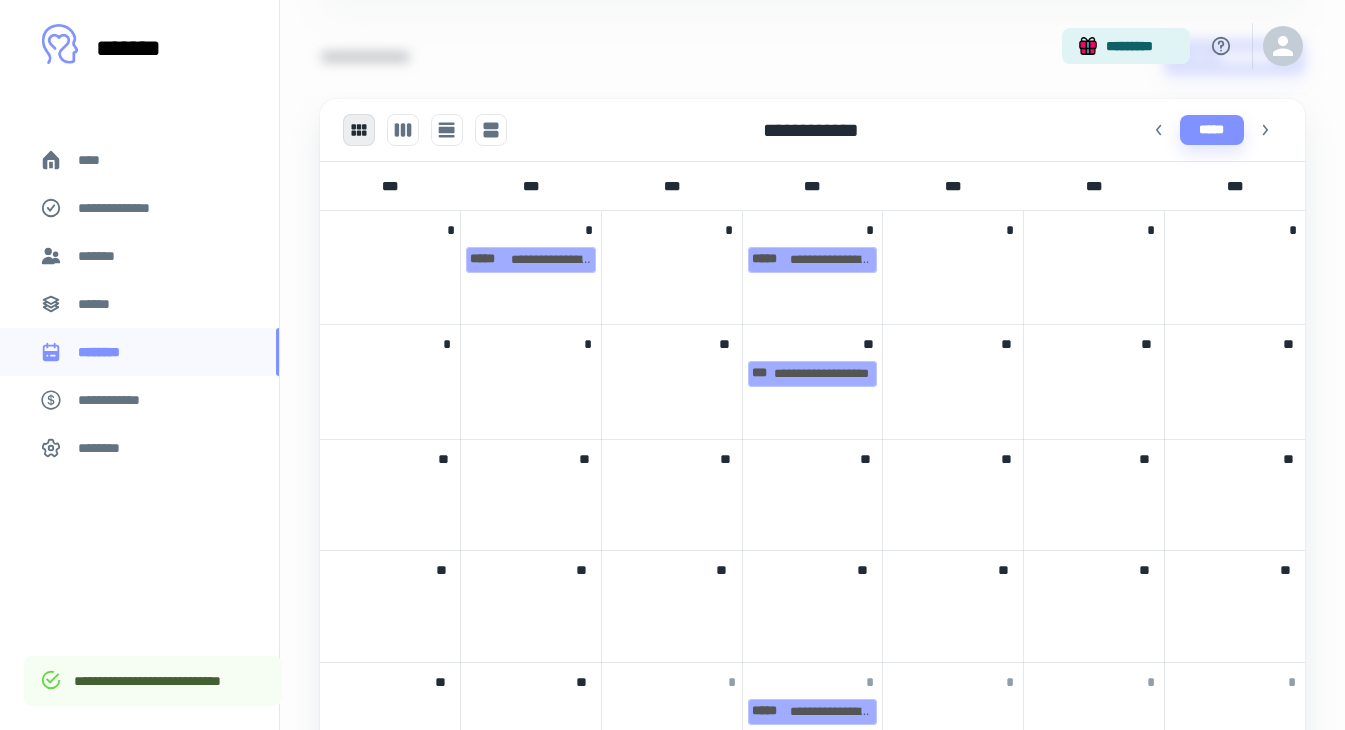 click at bounding box center (1094, 598) 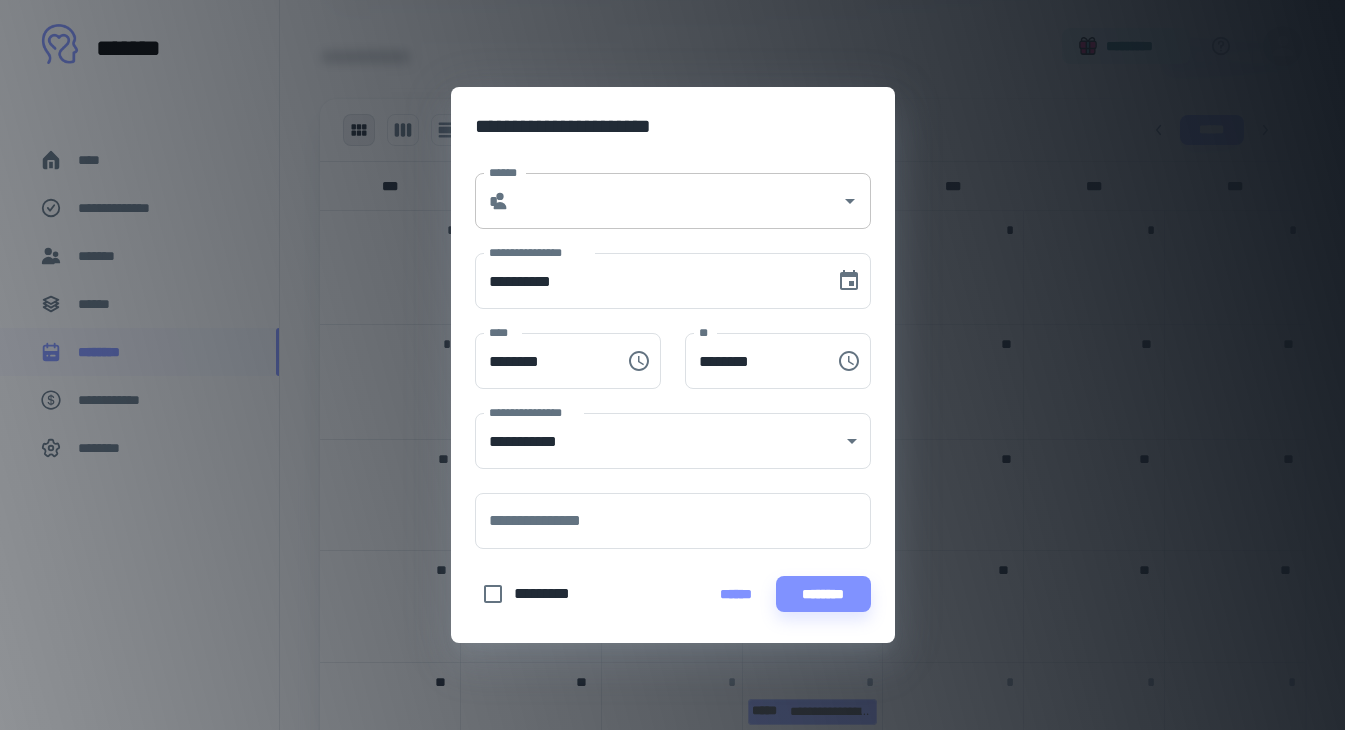 click on "******" at bounding box center [675, 201] 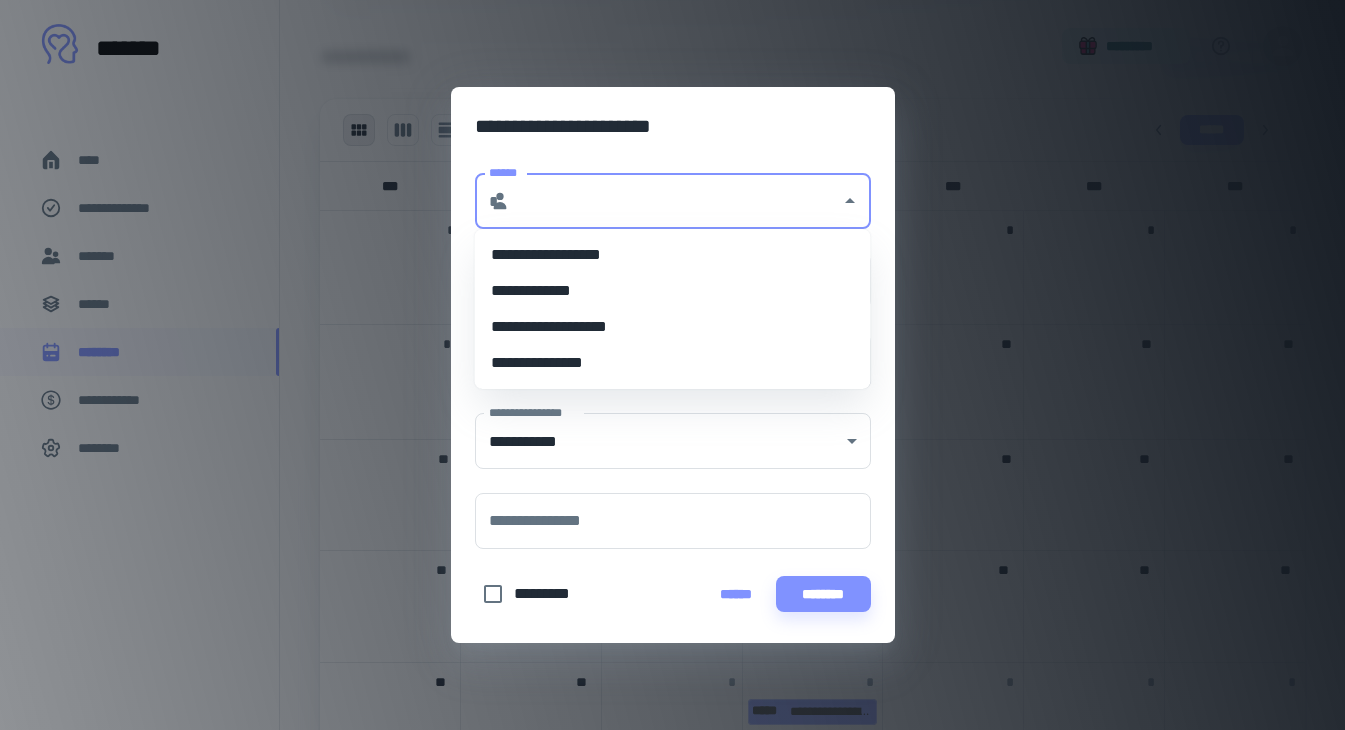 click on "**********" at bounding box center (673, 327) 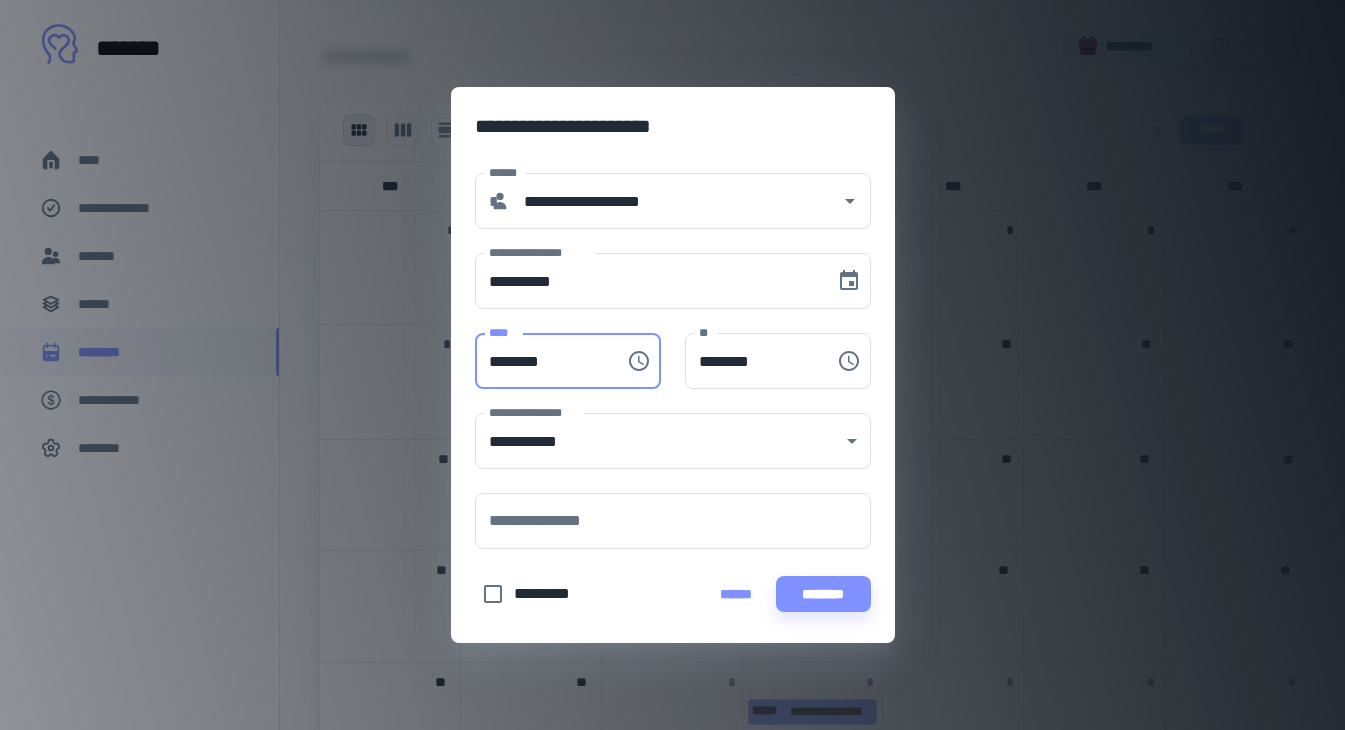 click on "********" at bounding box center (543, 361) 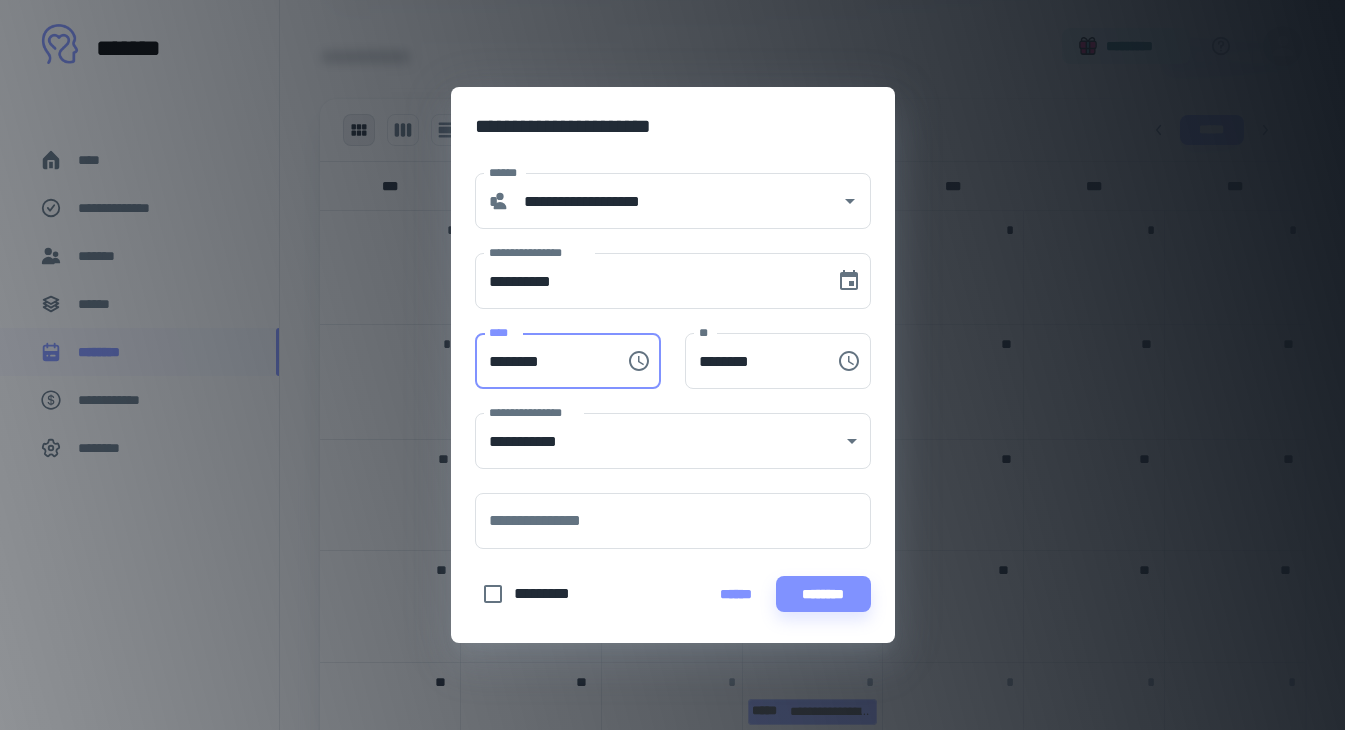 click on "********" at bounding box center (543, 361) 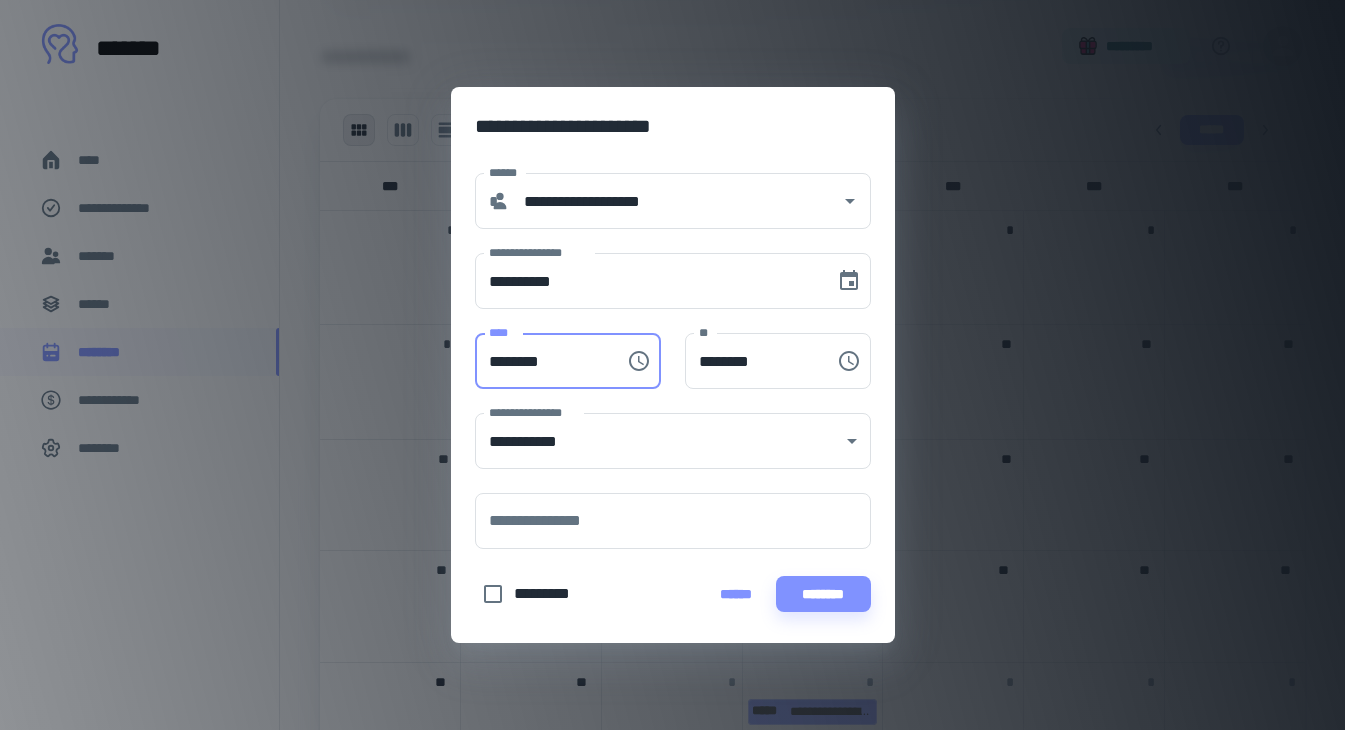 click on "********" at bounding box center (543, 361) 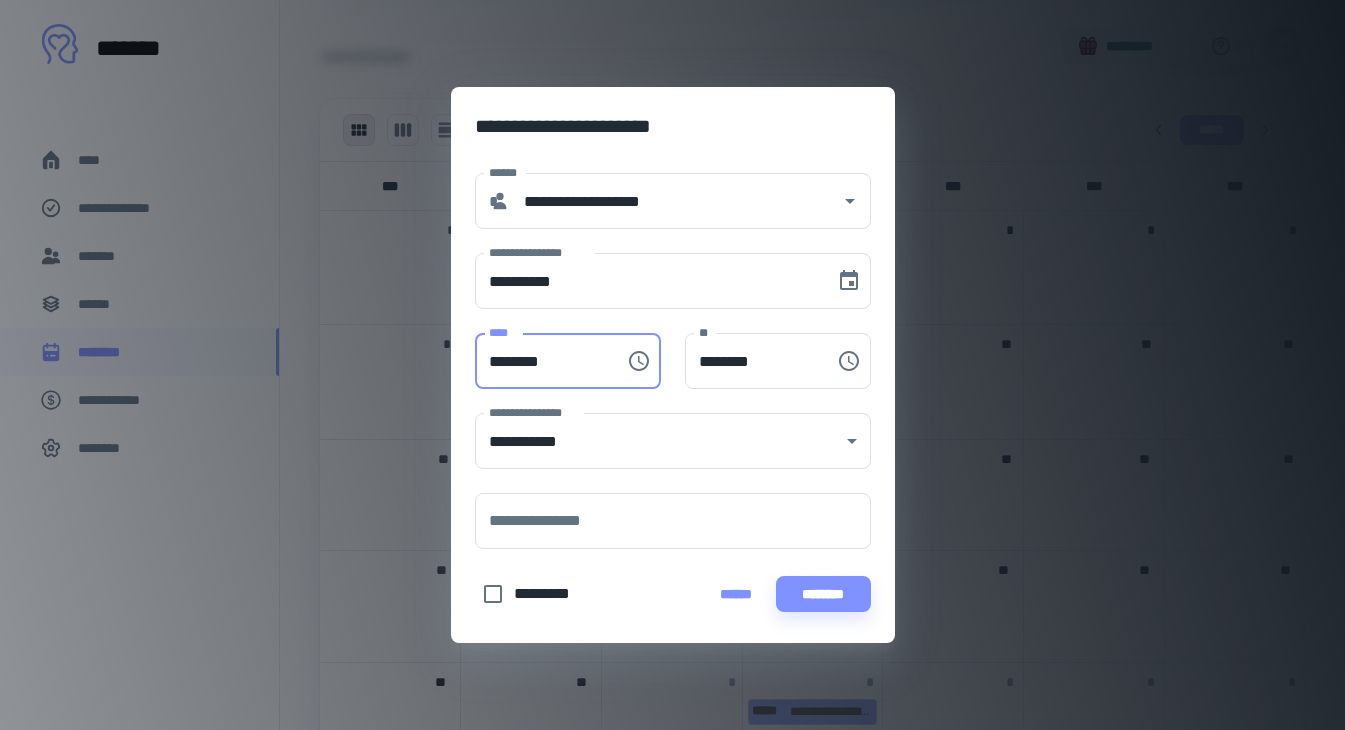 type on "********" 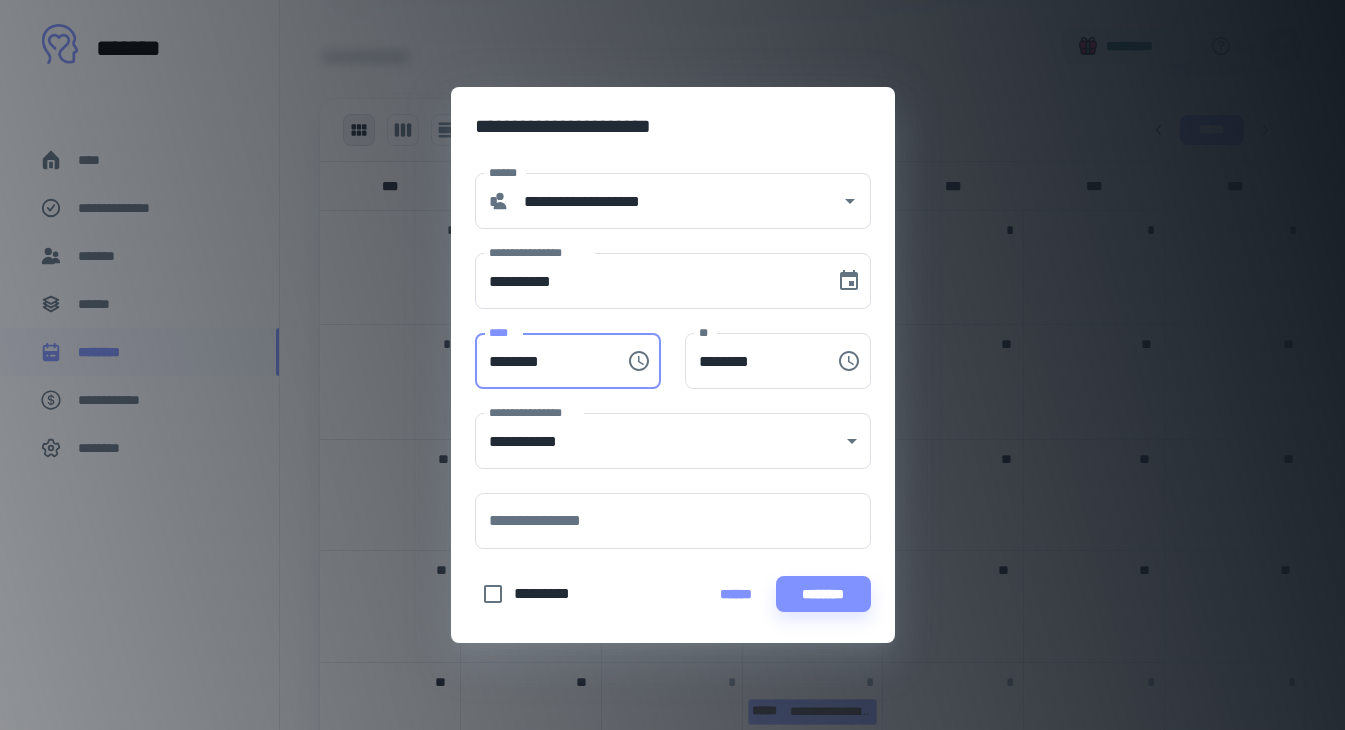 click on "********" at bounding box center (543, 361) 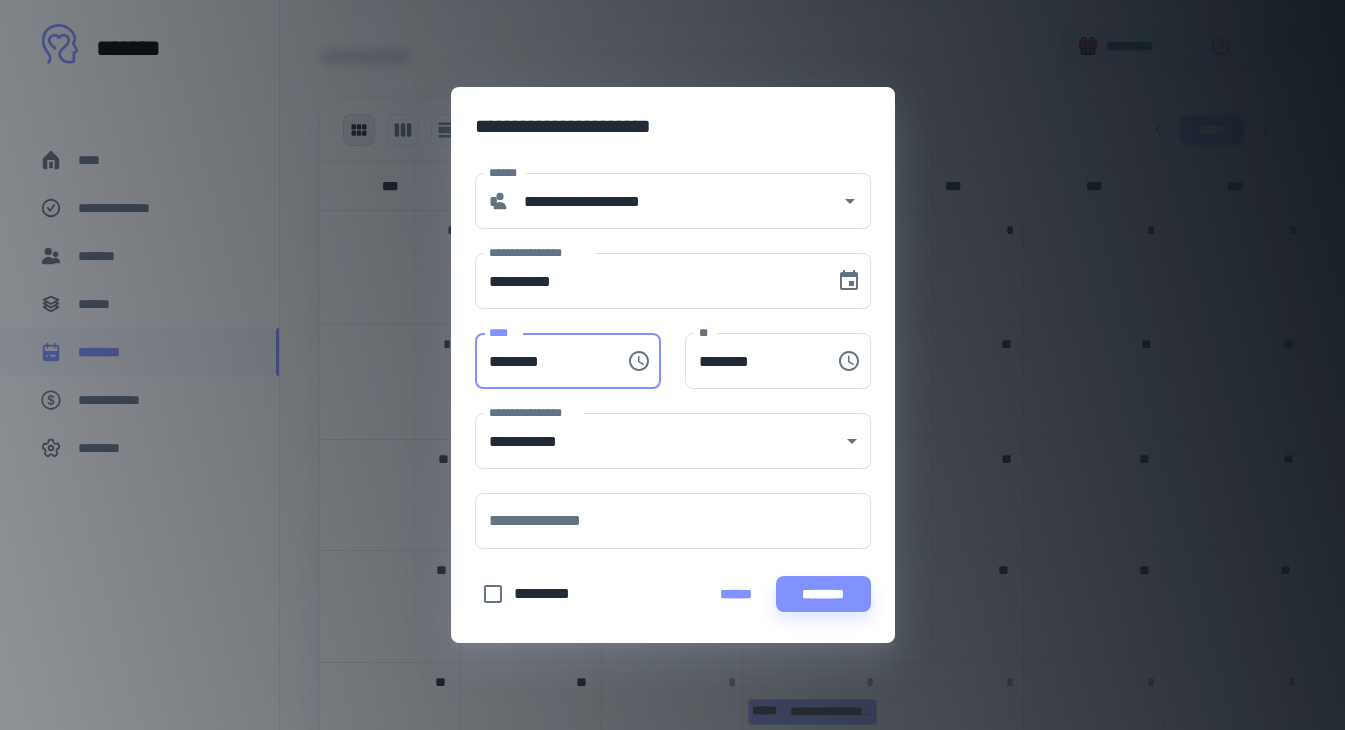 type on "********" 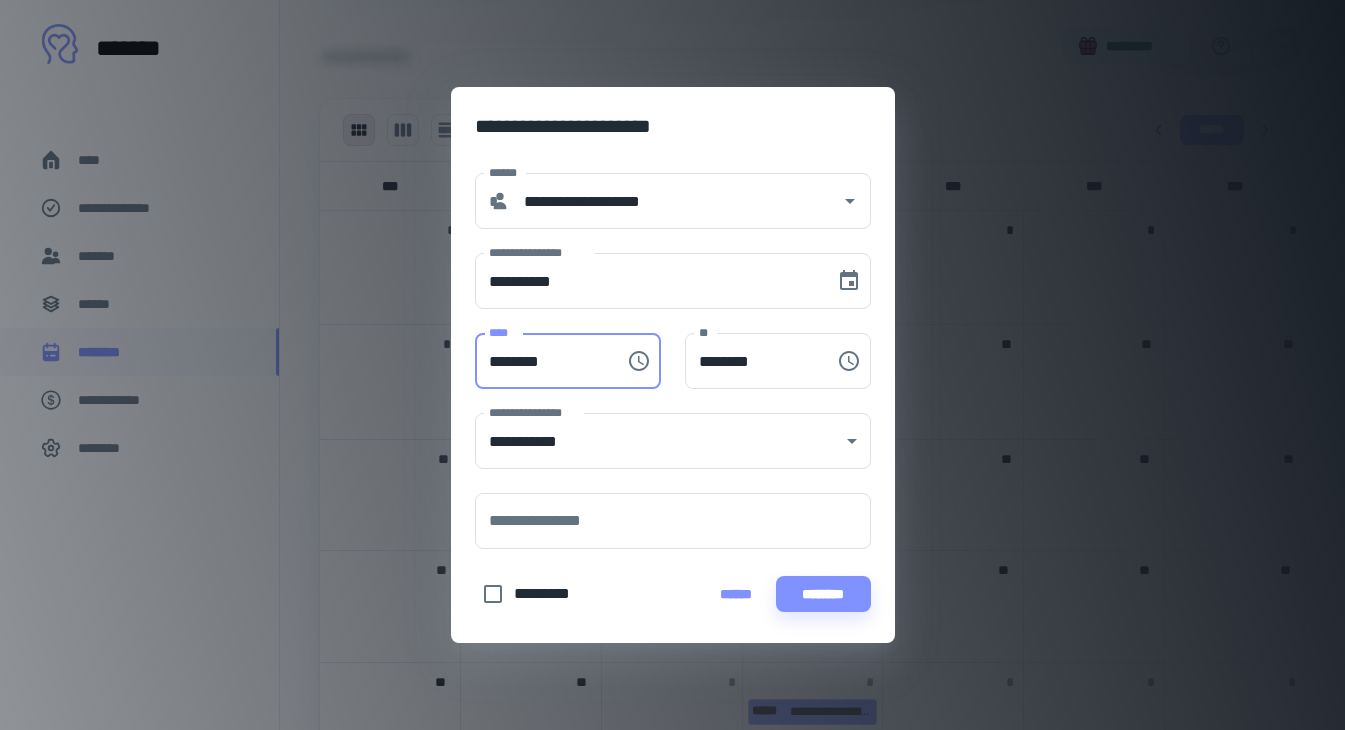 type on "********" 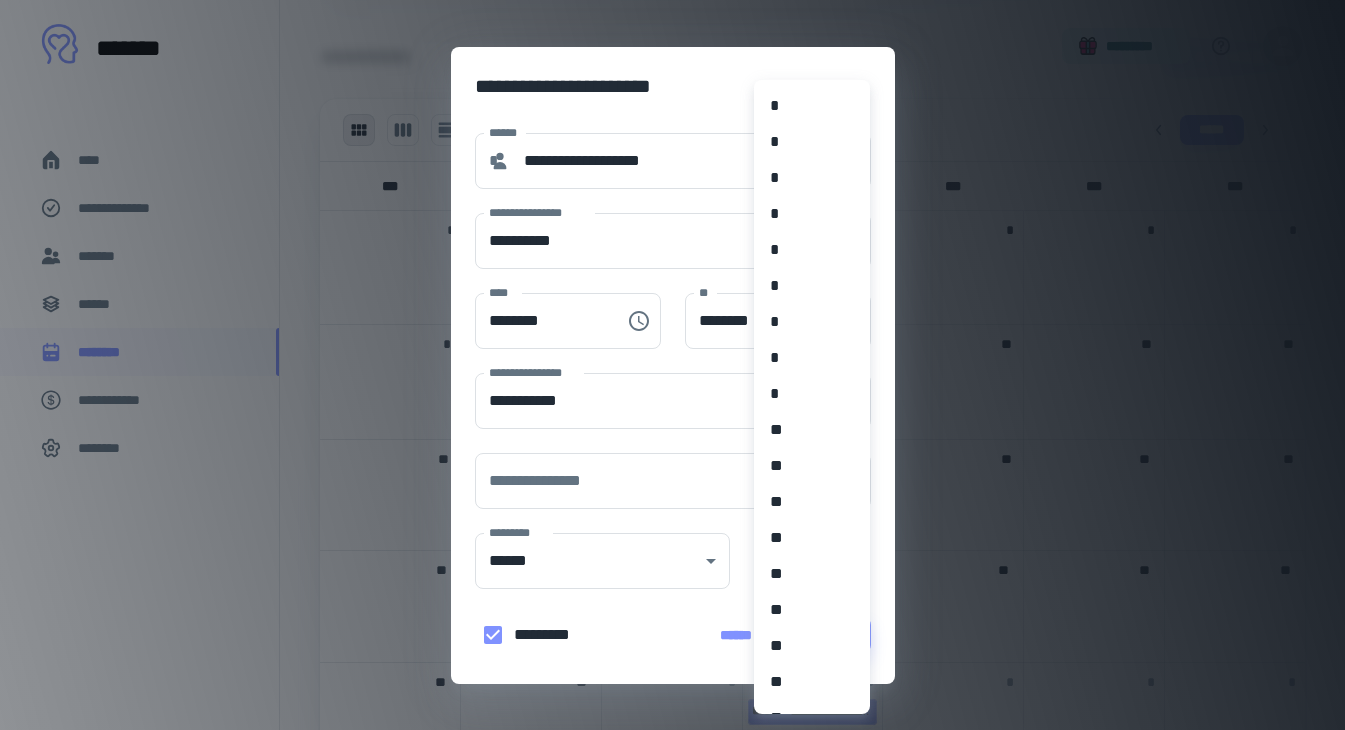 click on "**********" at bounding box center [672, -531] 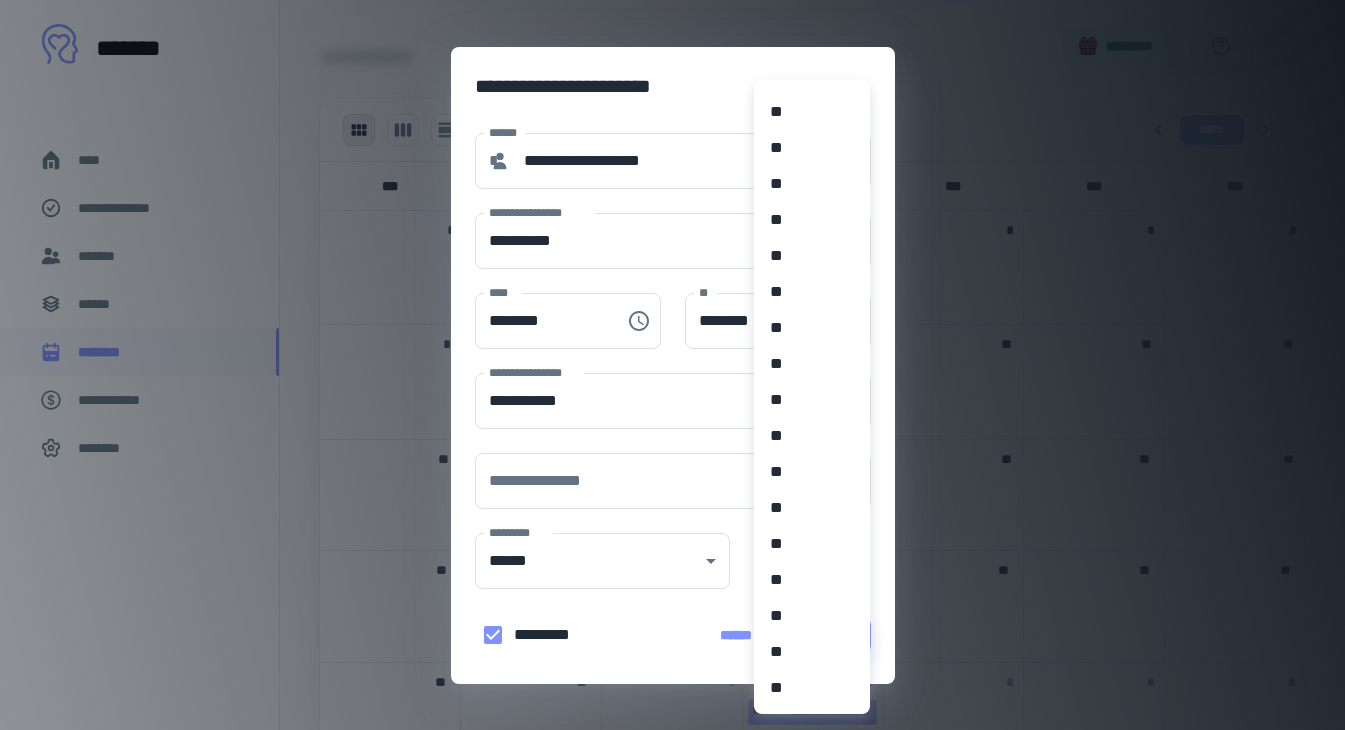 scroll, scrollTop: 978, scrollLeft: 0, axis: vertical 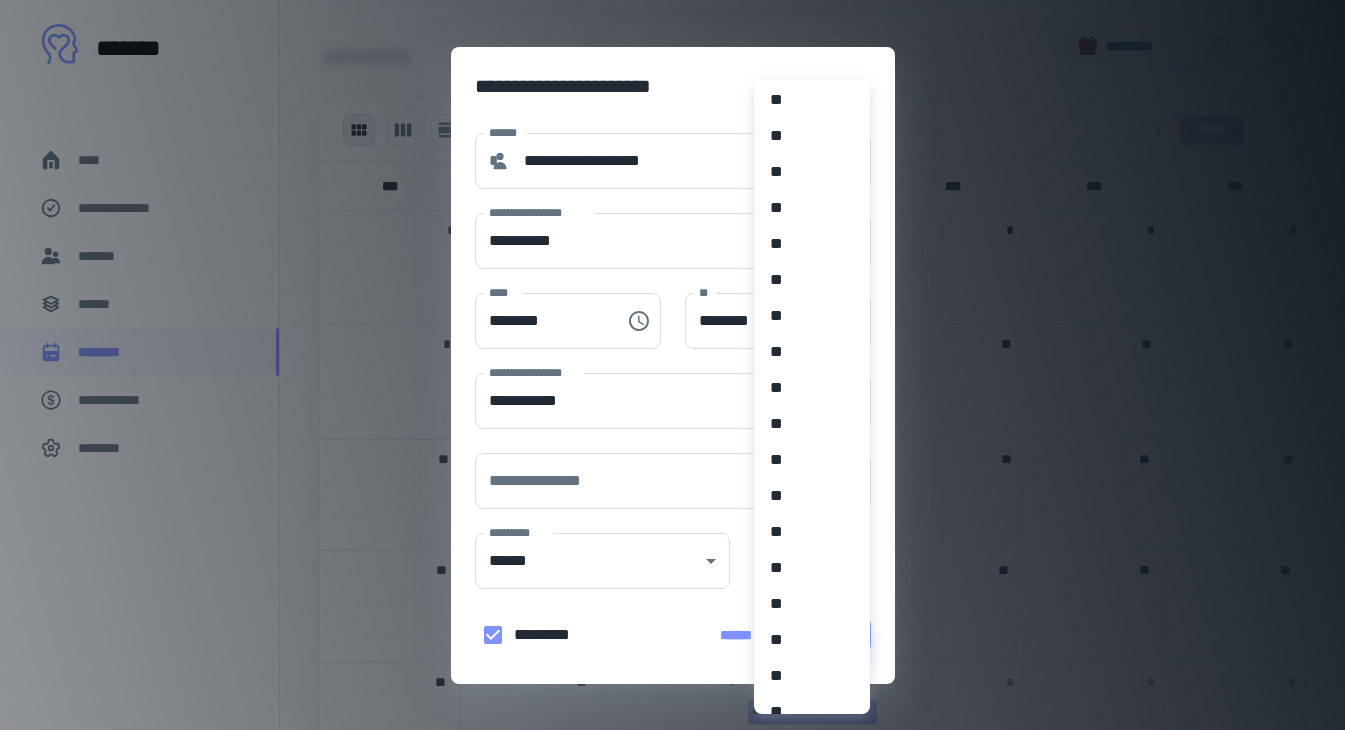 click on "**" at bounding box center (812, 172) 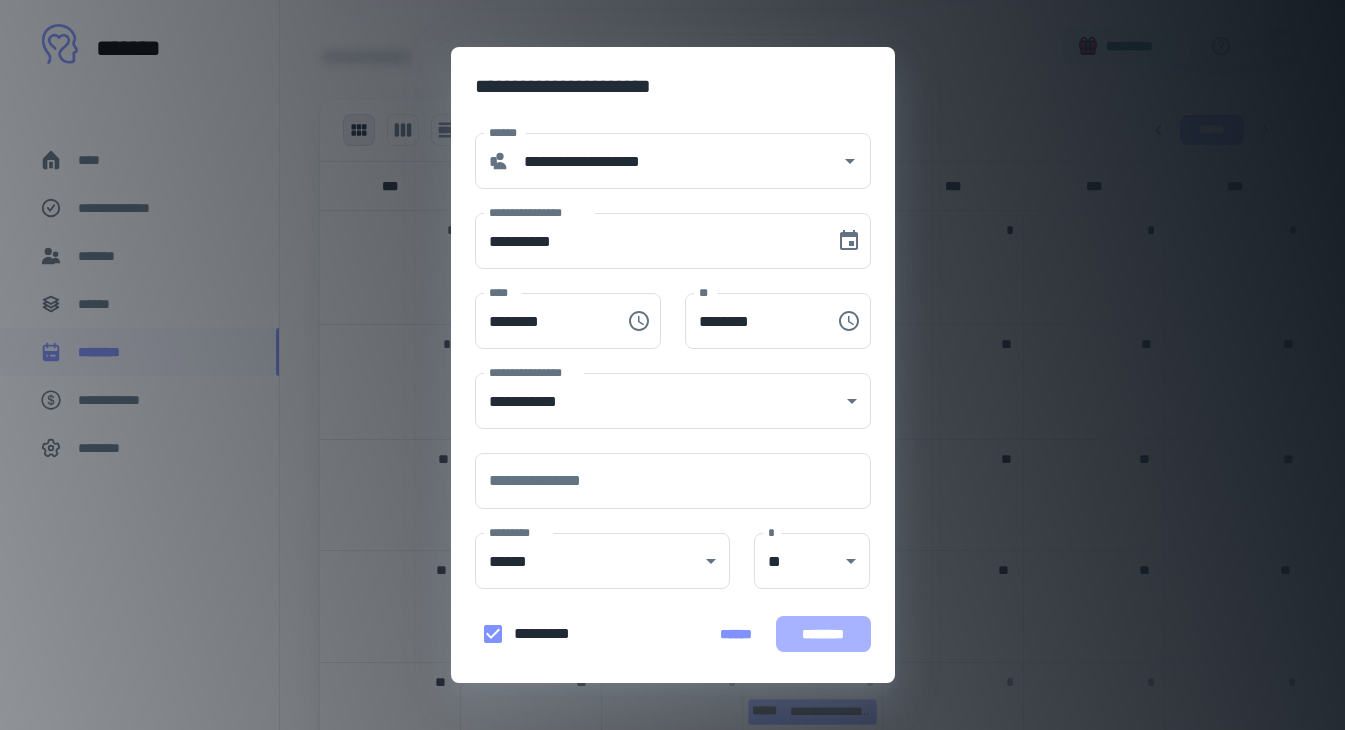 click on "********" at bounding box center (823, 634) 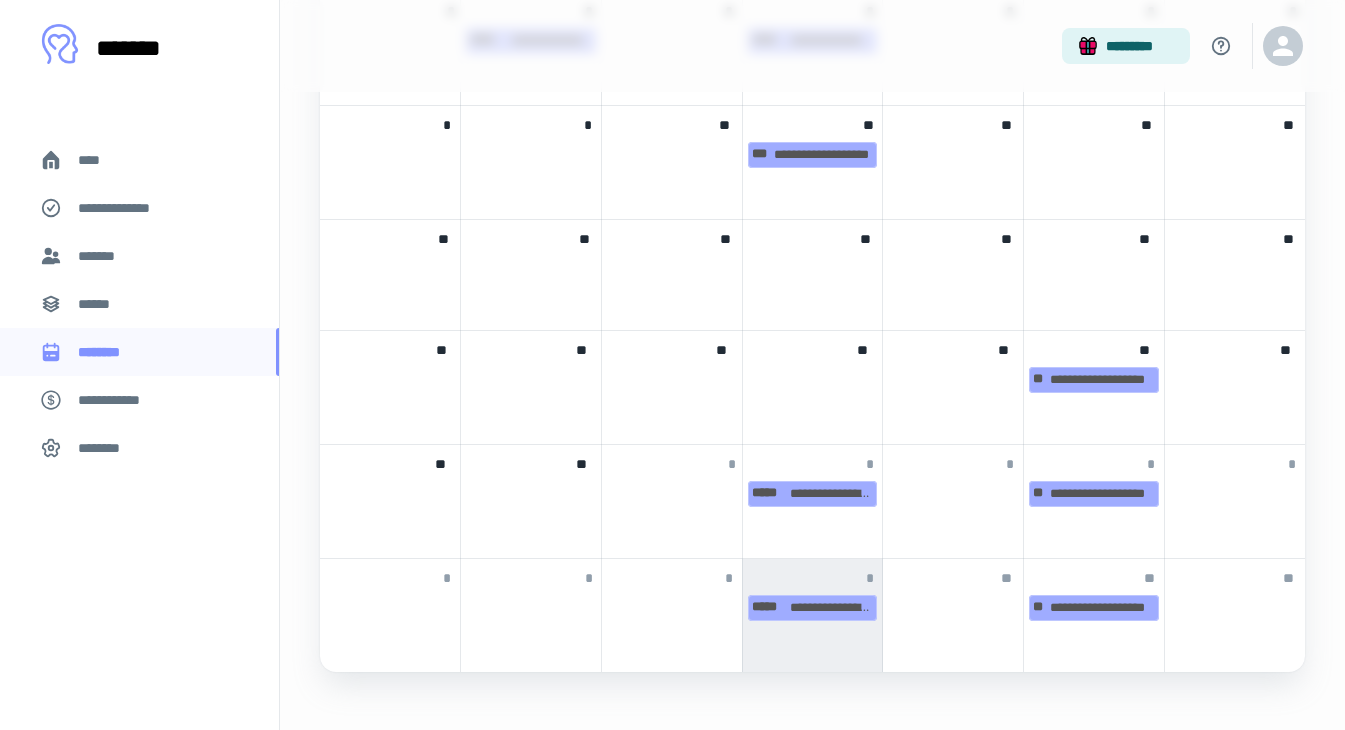 scroll, scrollTop: 1119, scrollLeft: 0, axis: vertical 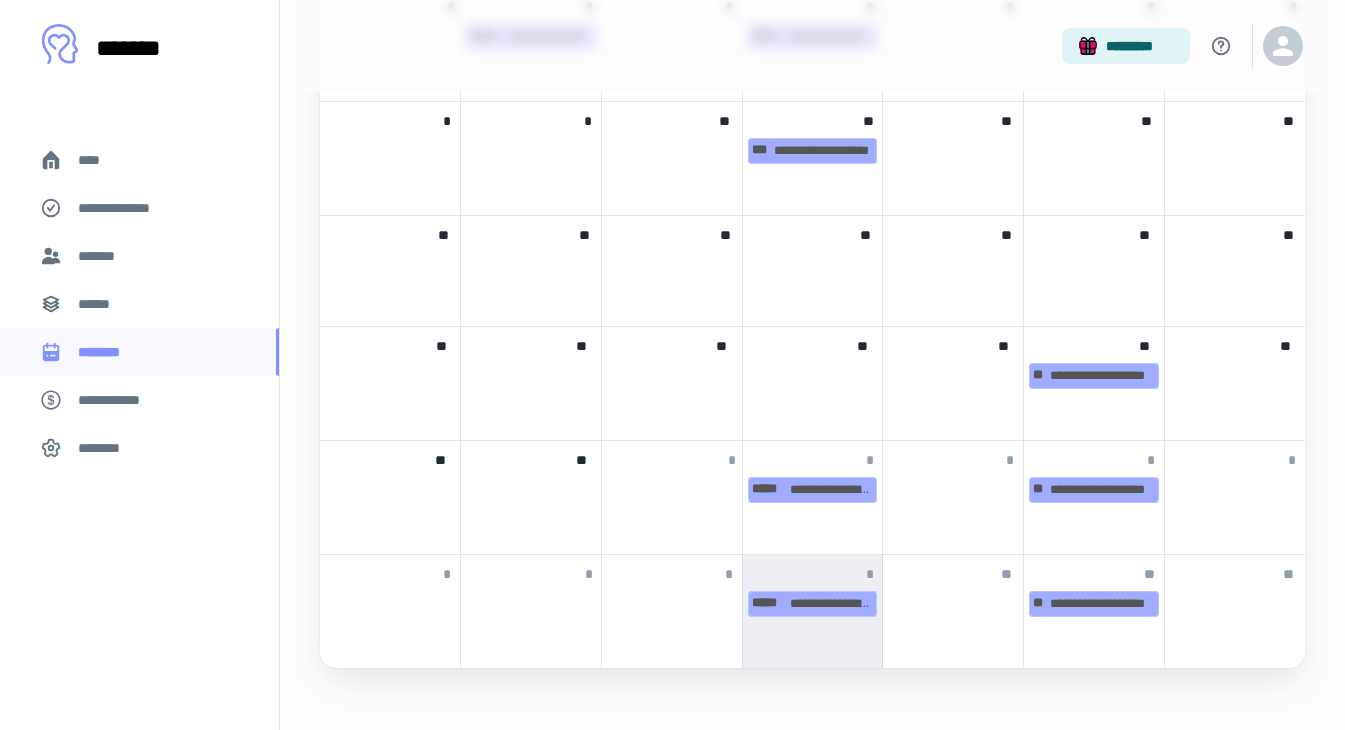 click on "**" at bounding box center [531, 456] 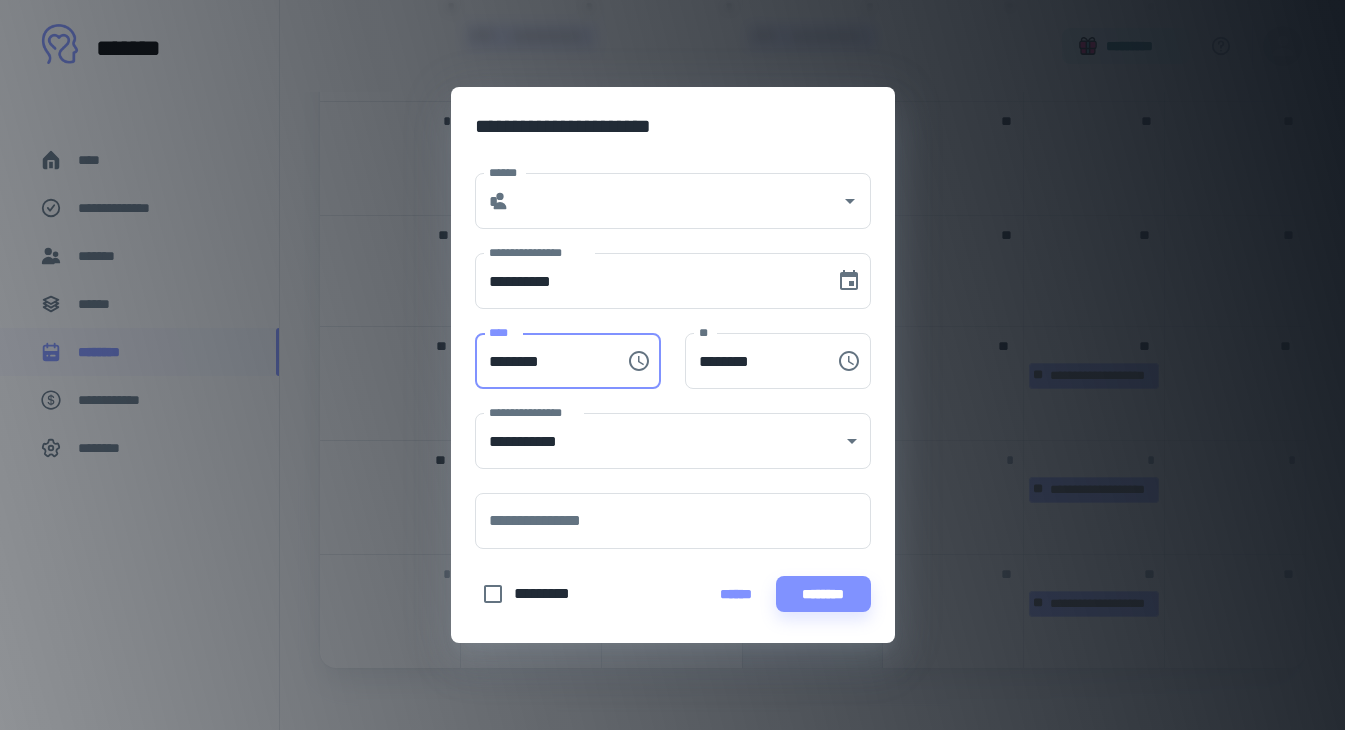 click on "********" at bounding box center [543, 361] 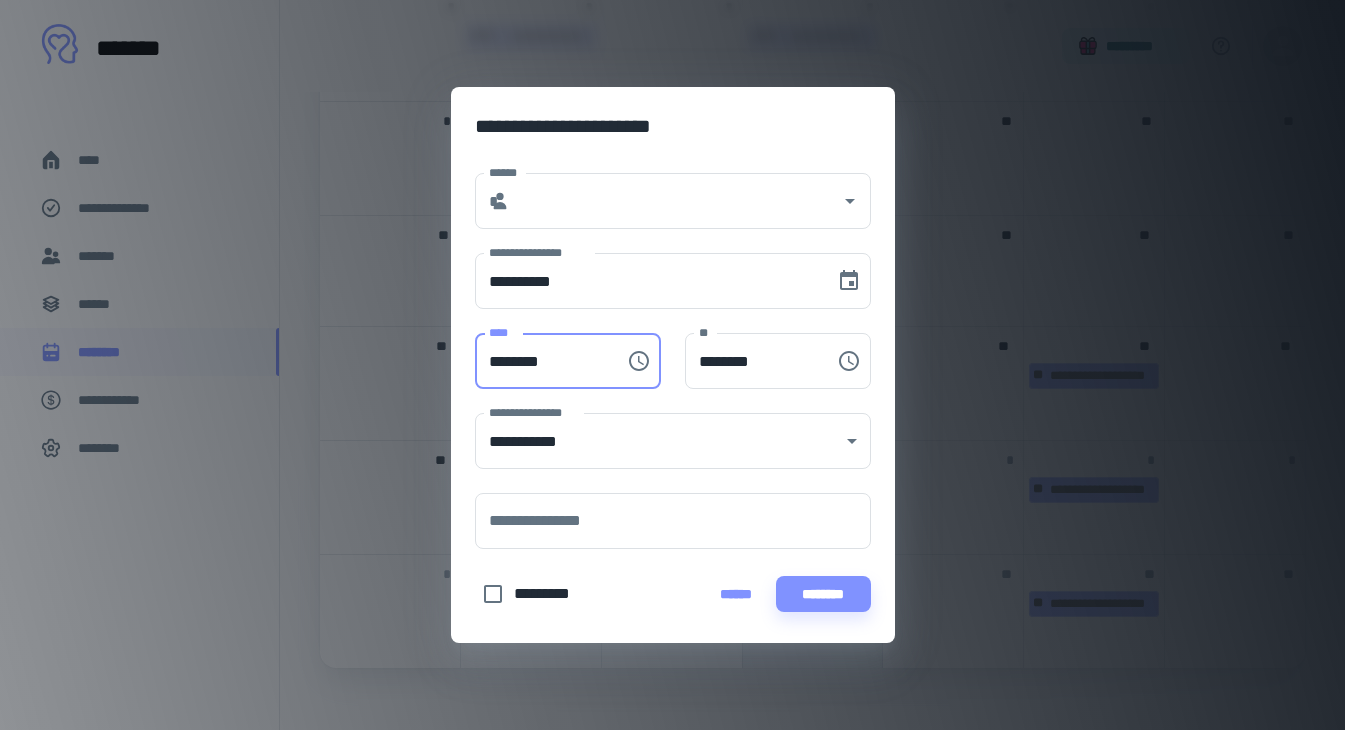 type on "********" 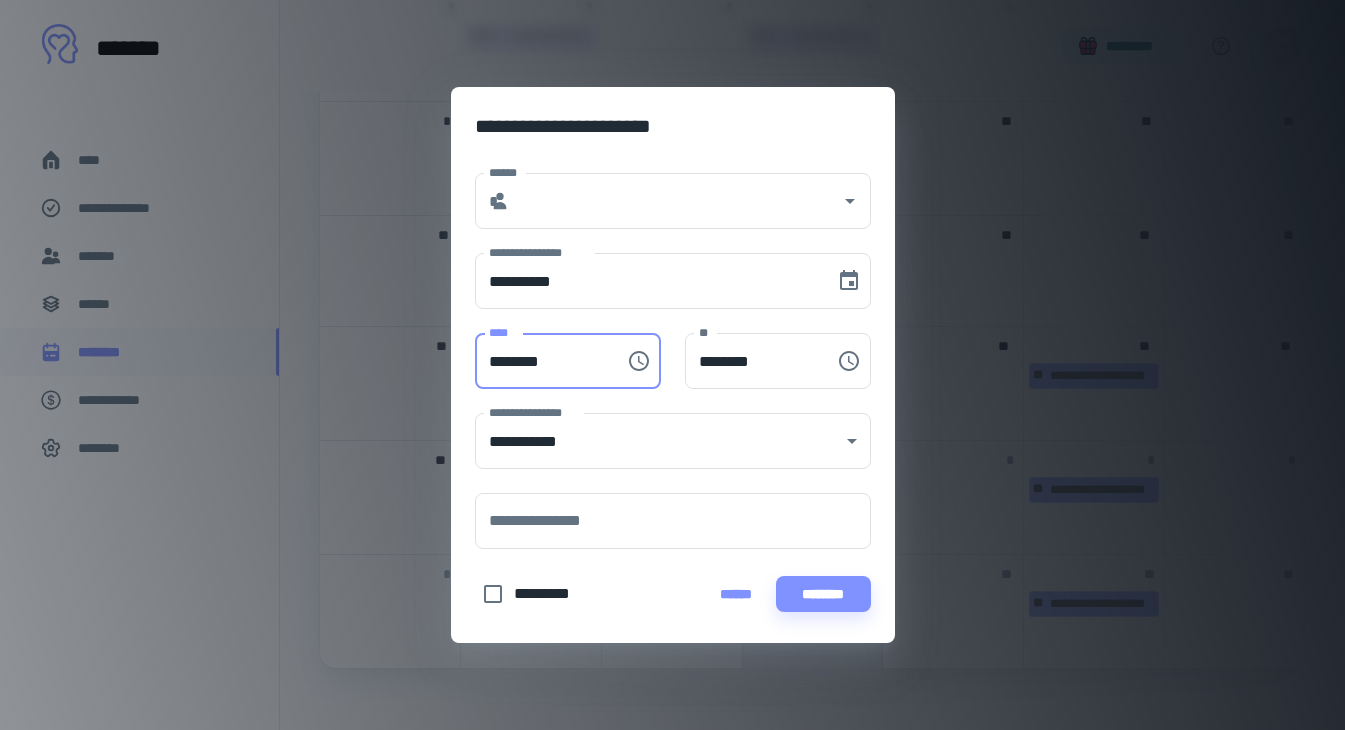type on "********" 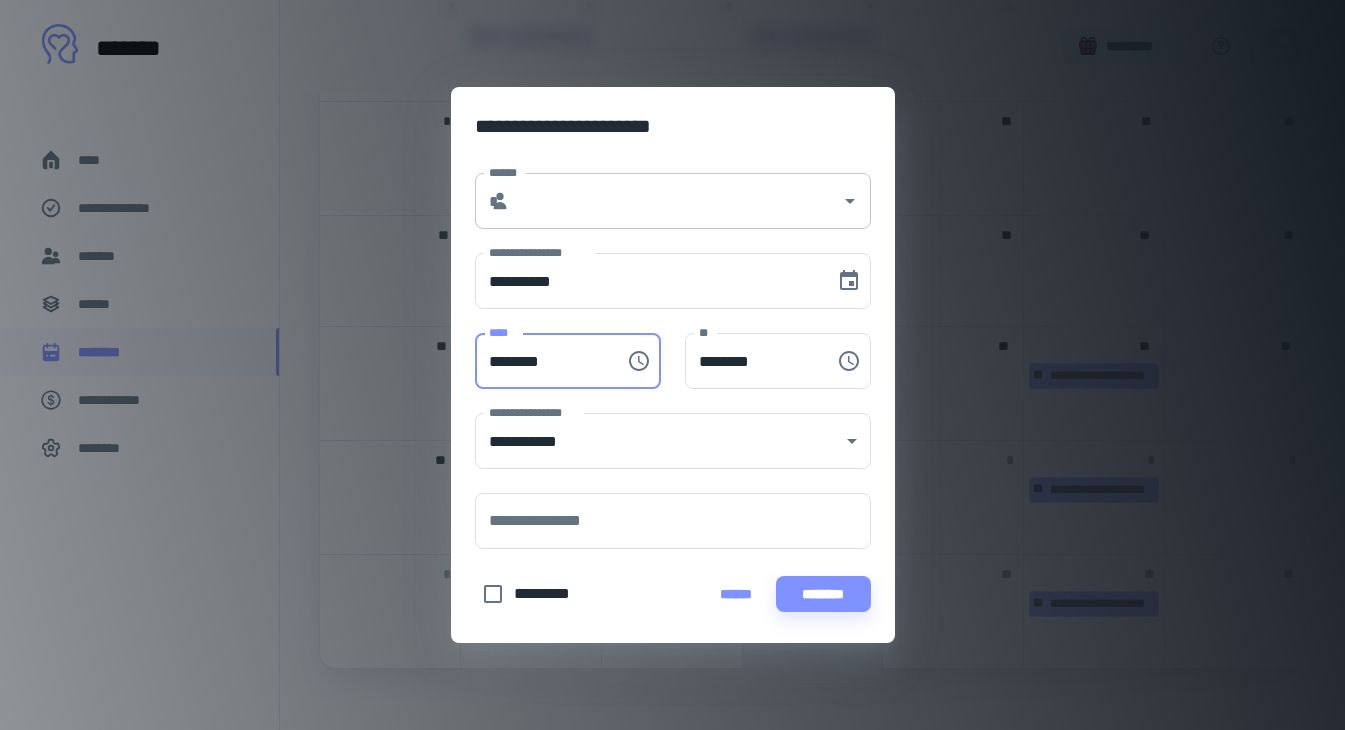 type on "********" 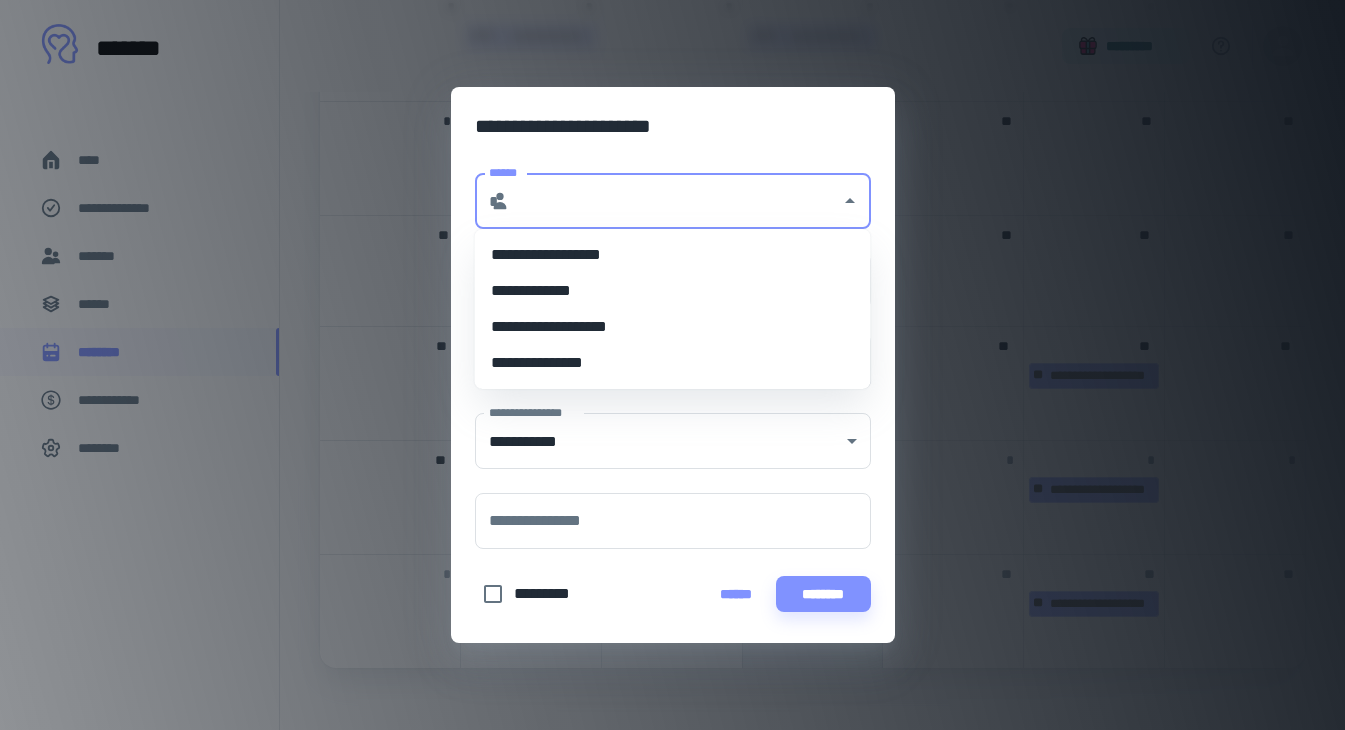 click on "******" at bounding box center (675, 201) 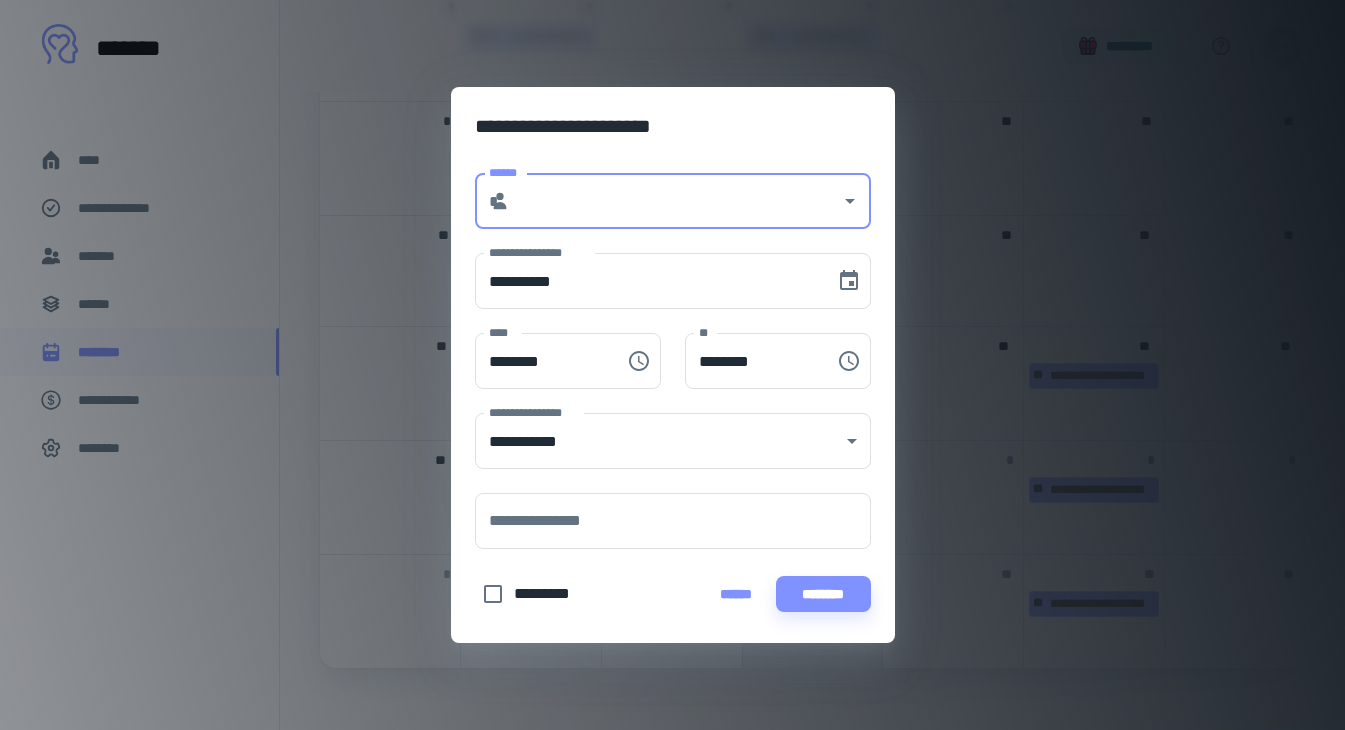 click on "******" at bounding box center [736, 594] 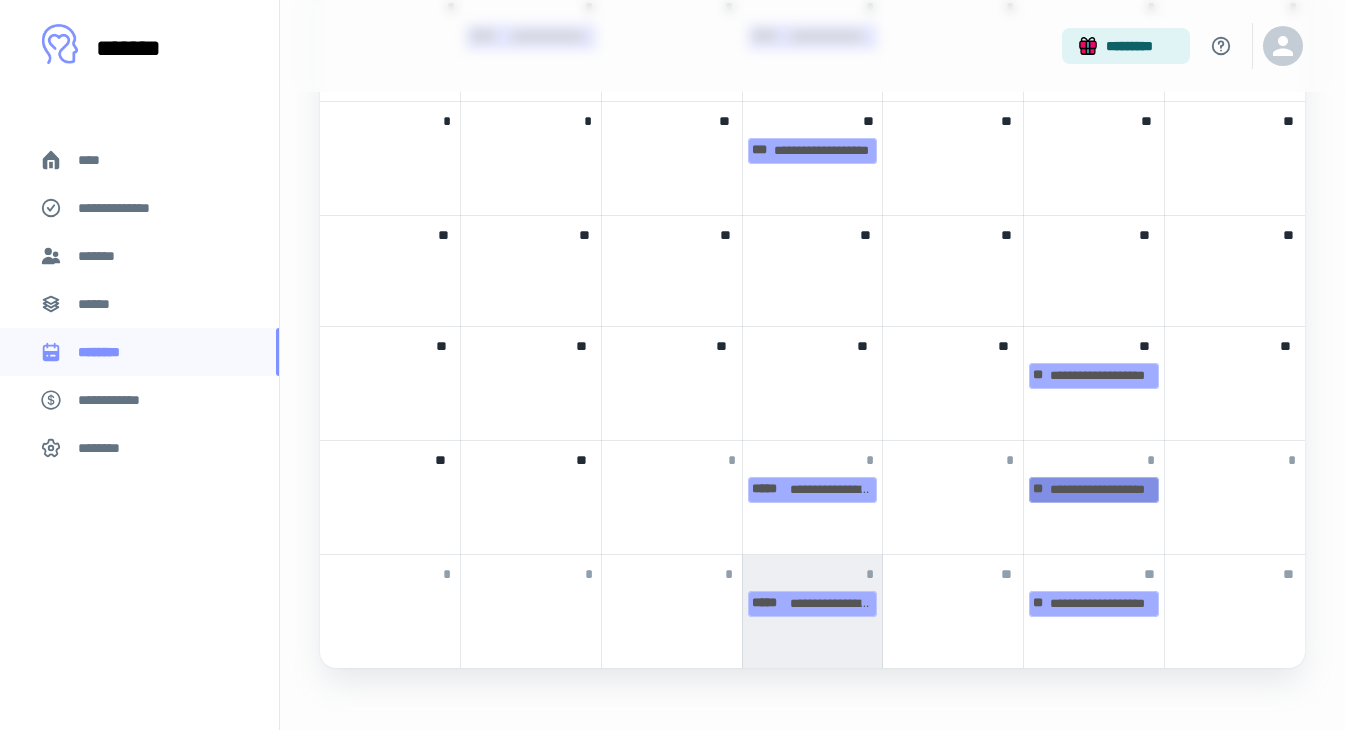click on "**********" at bounding box center [1094, 490] 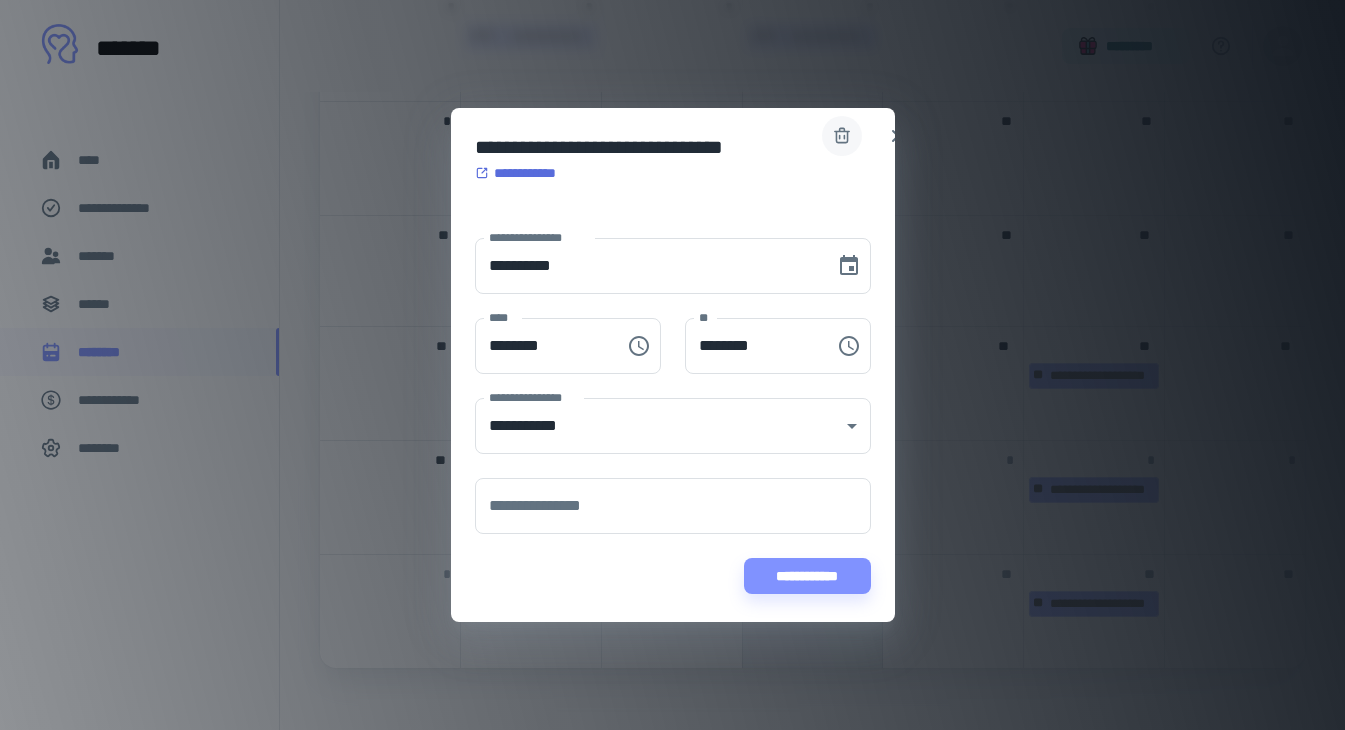 click 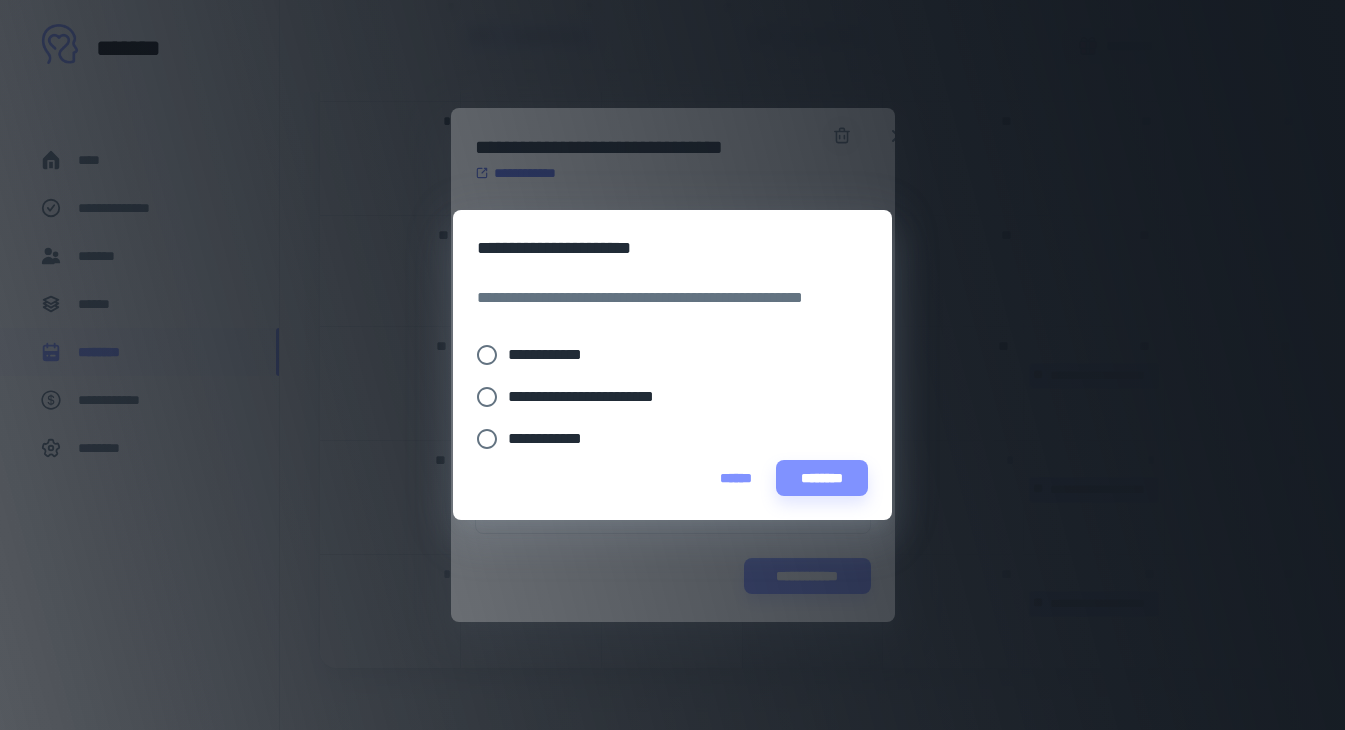 click on "**********" at bounding box center (553, 355) 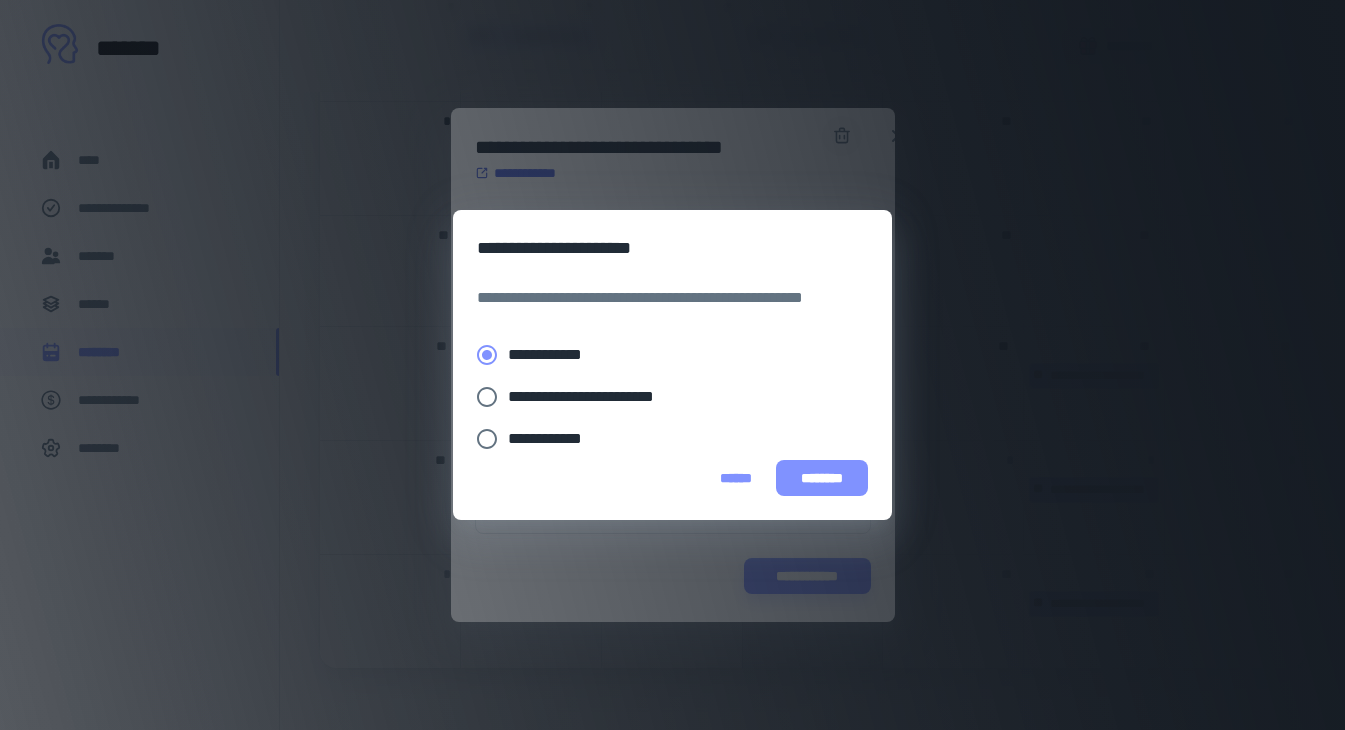 click on "********" at bounding box center [822, 478] 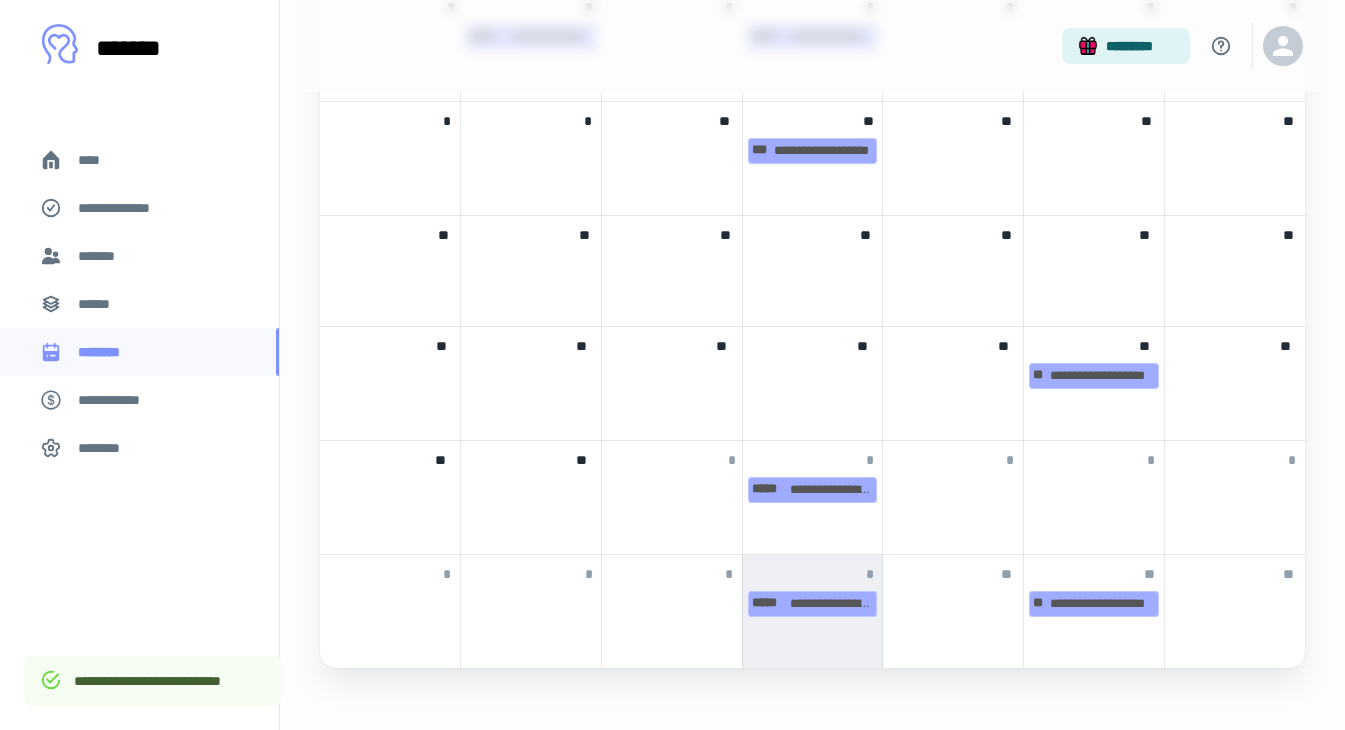 scroll, scrollTop: 1137, scrollLeft: 0, axis: vertical 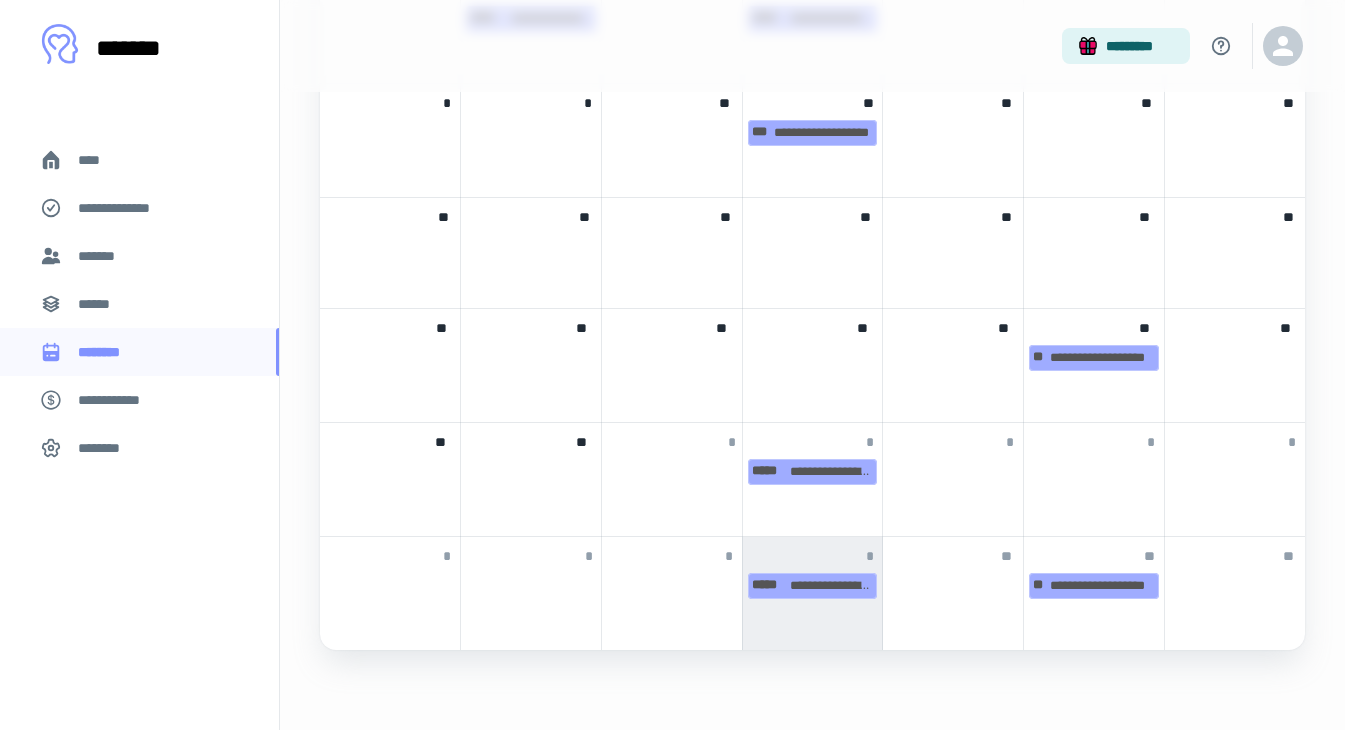 click on "******" at bounding box center (100, 304) 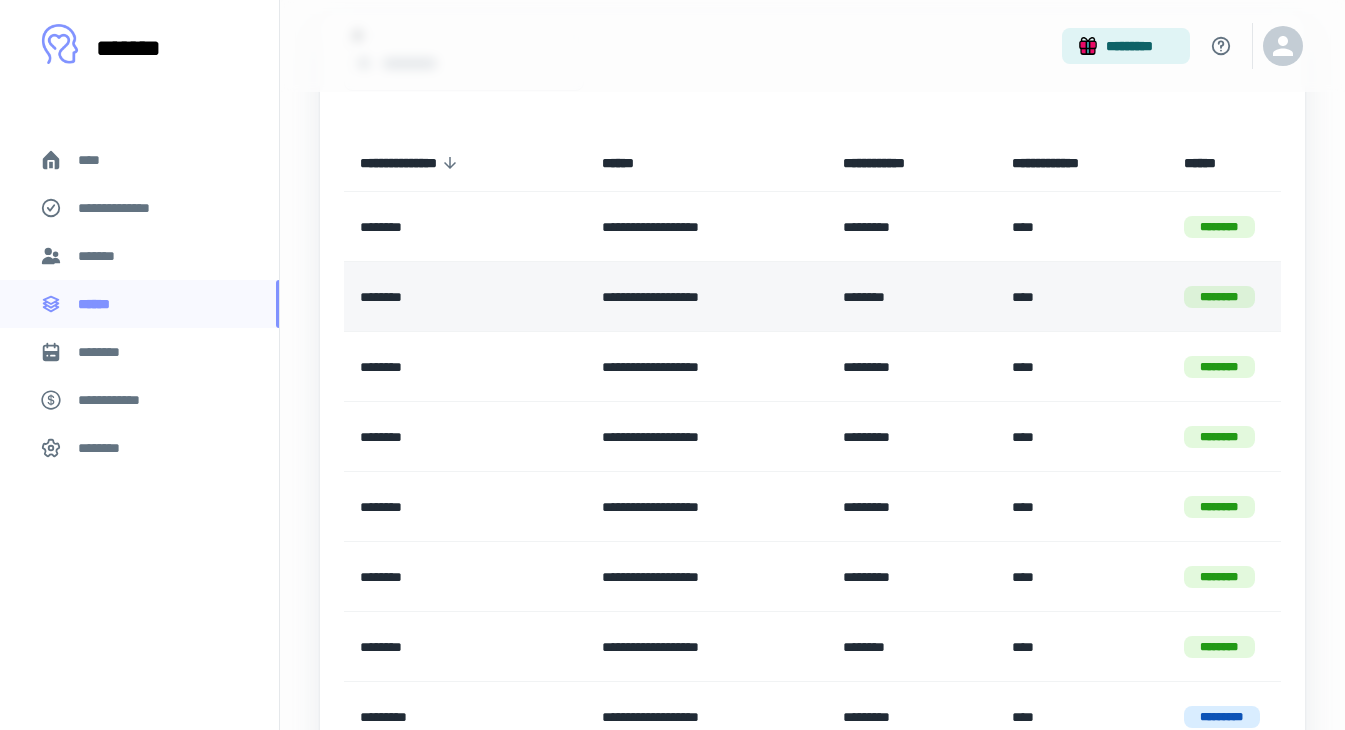 scroll, scrollTop: 130, scrollLeft: 0, axis: vertical 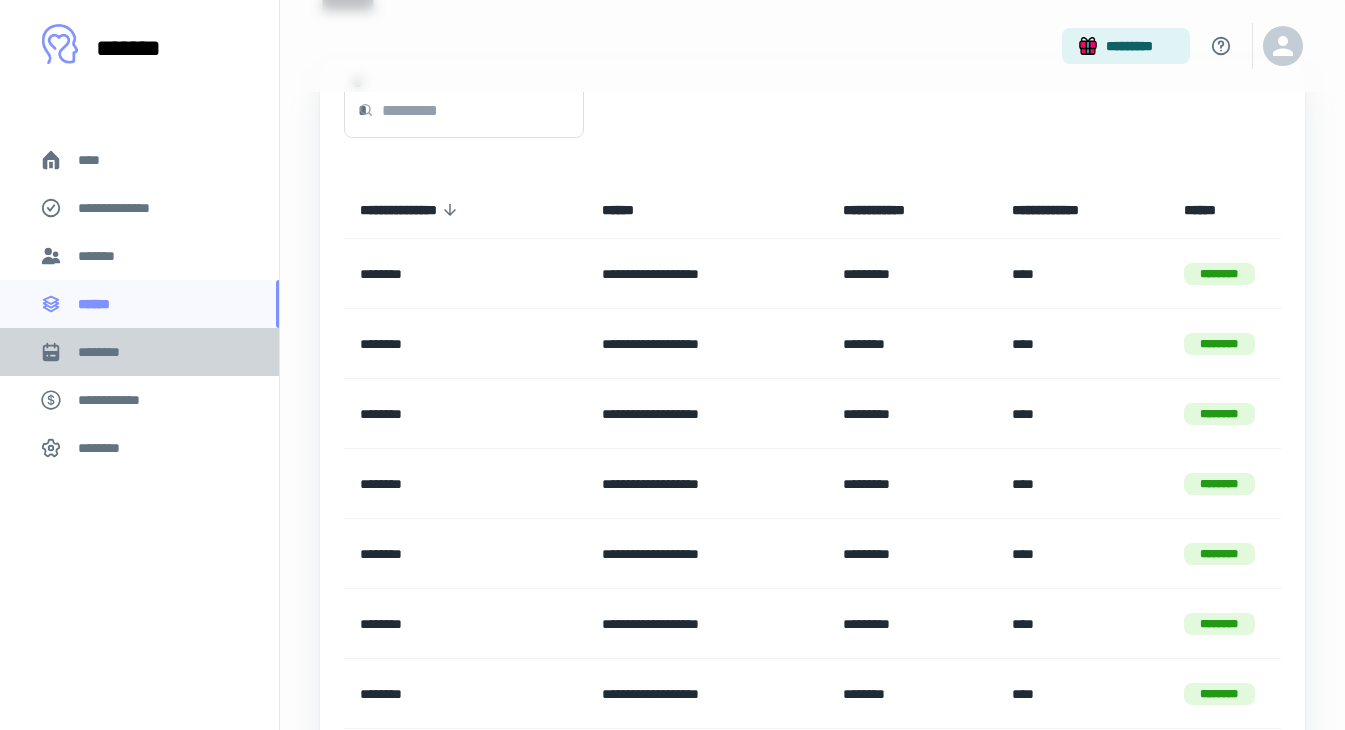 click on "********" at bounding box center [139, 352] 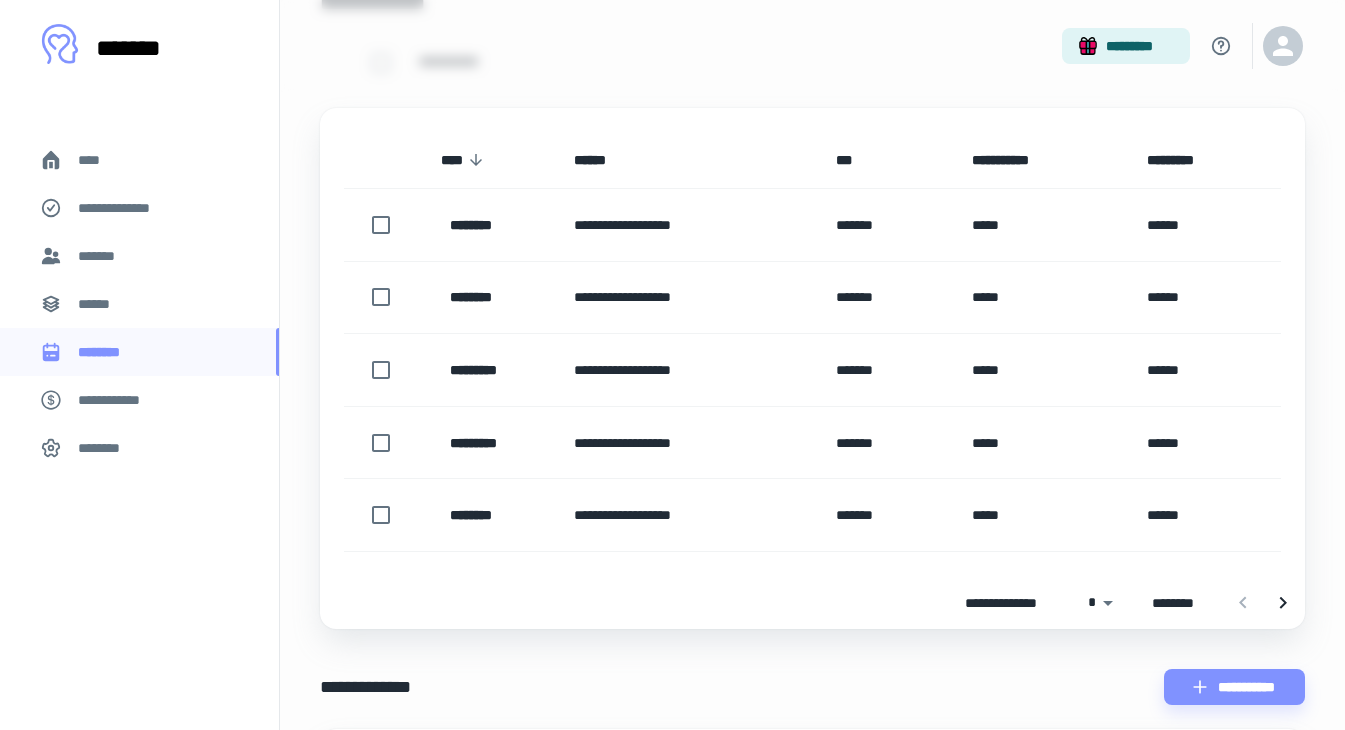 scroll, scrollTop: 268, scrollLeft: 0, axis: vertical 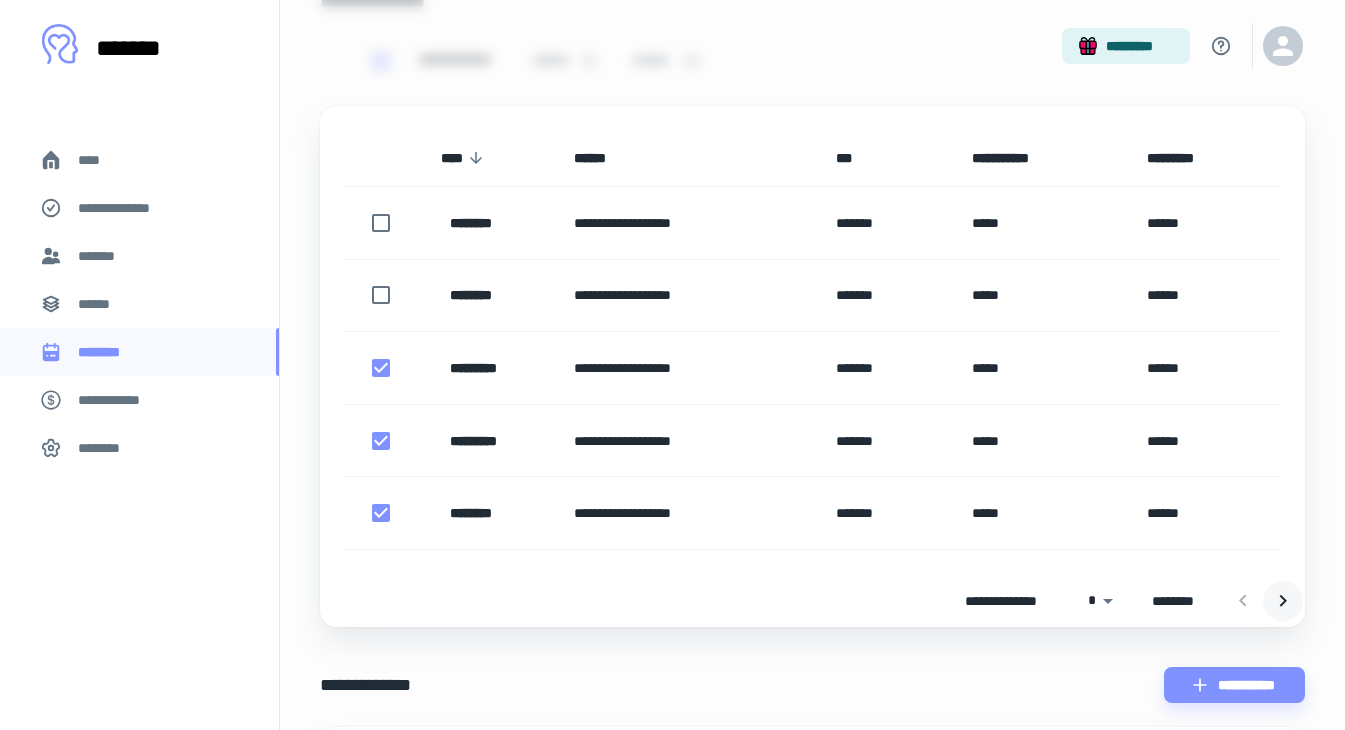 click 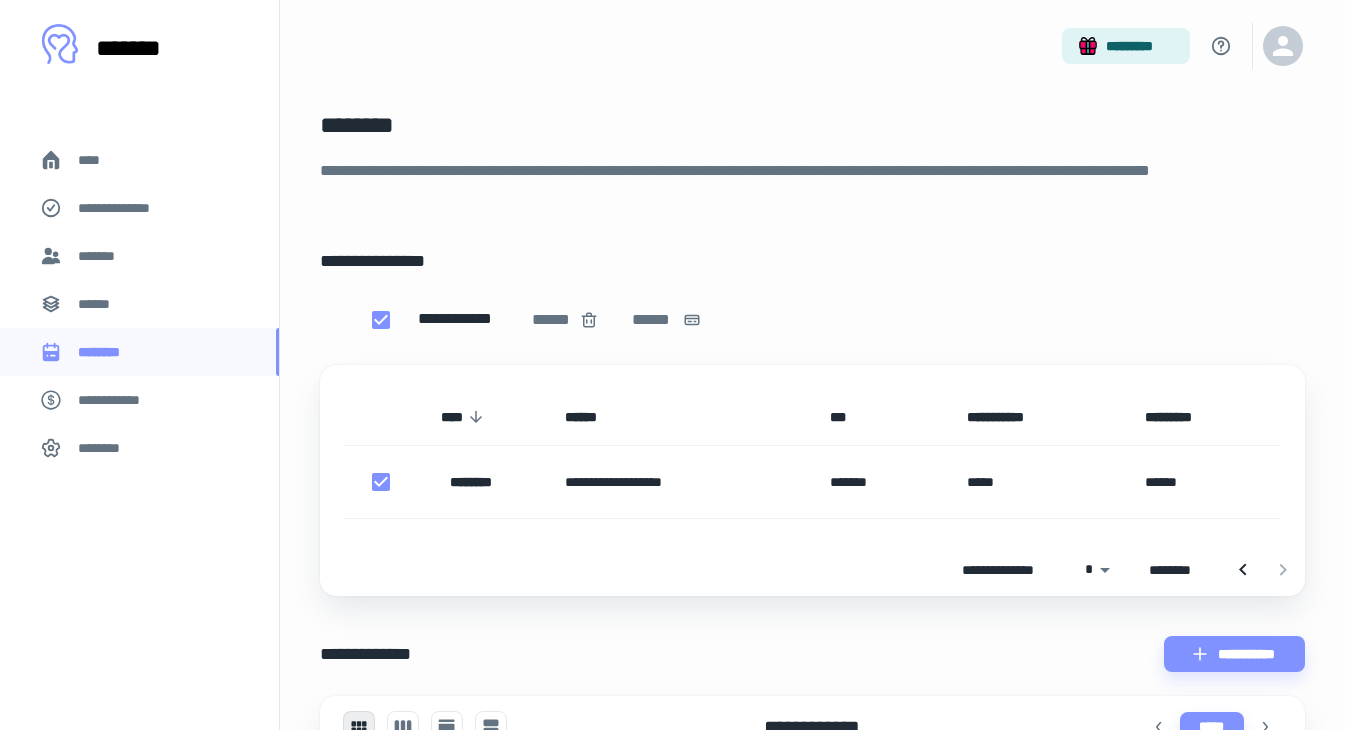 scroll, scrollTop: 237, scrollLeft: 0, axis: vertical 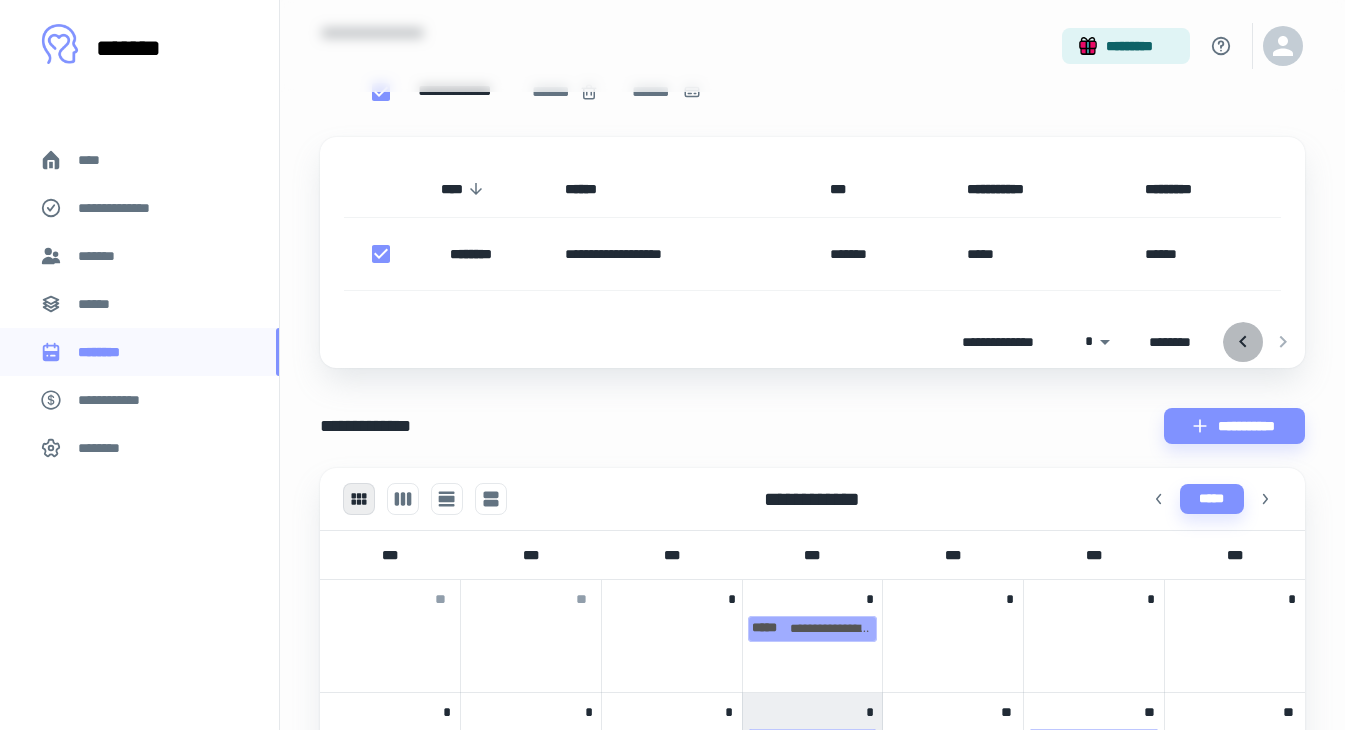 click 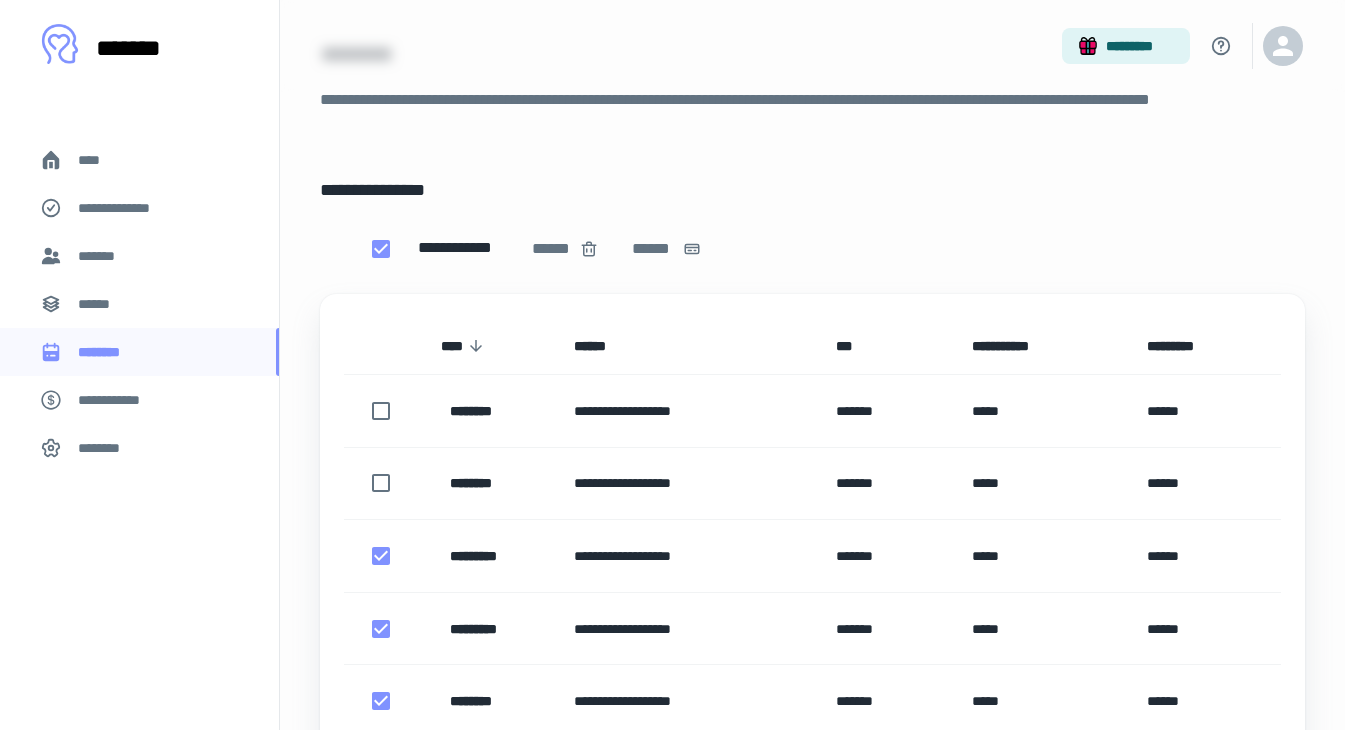 scroll, scrollTop: 81, scrollLeft: 0, axis: vertical 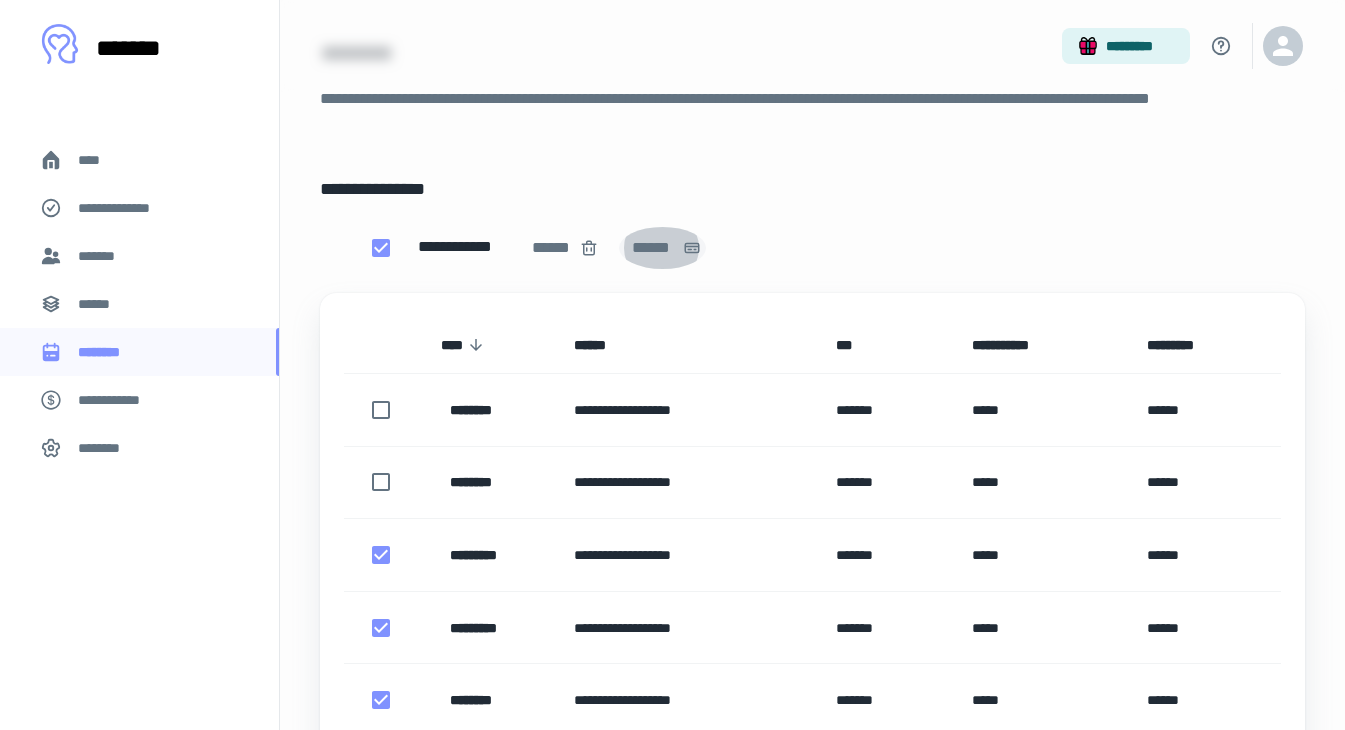 click on "******" at bounding box center (653, 248) 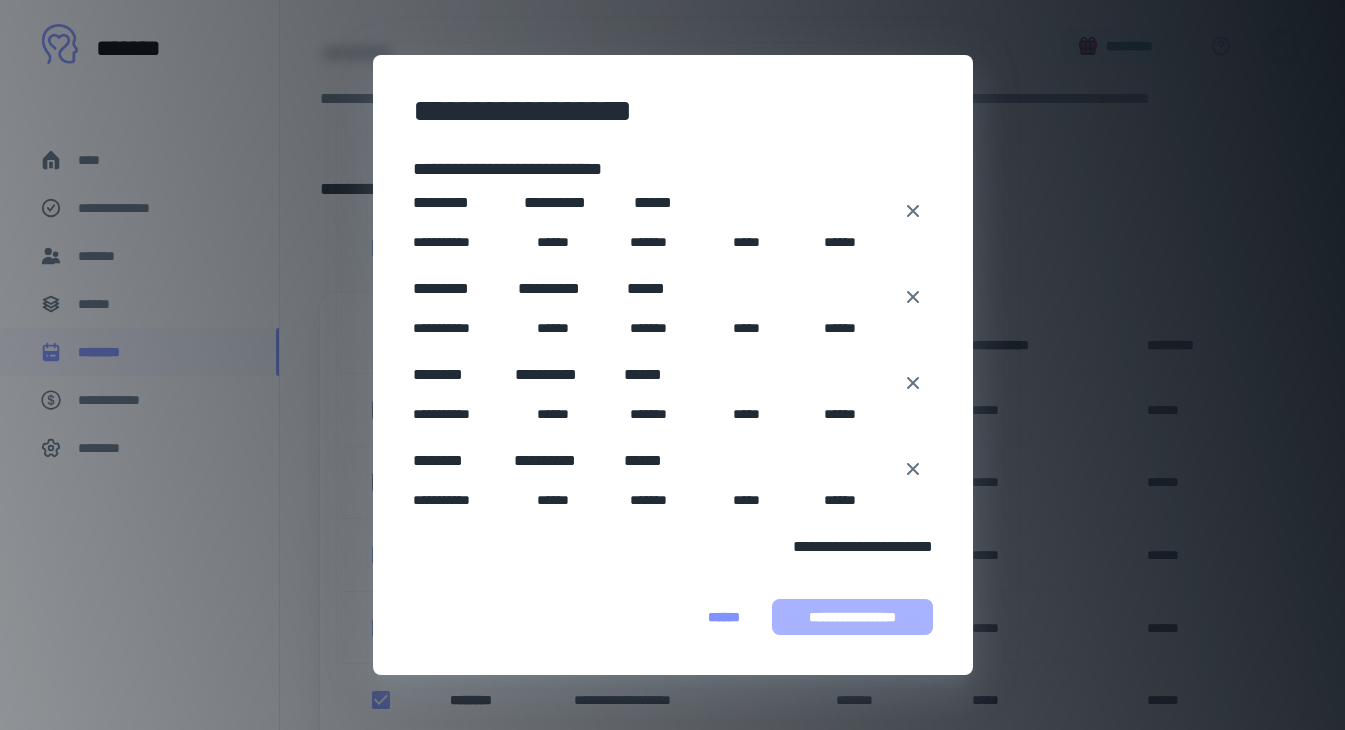 click on "**********" at bounding box center [852, 617] 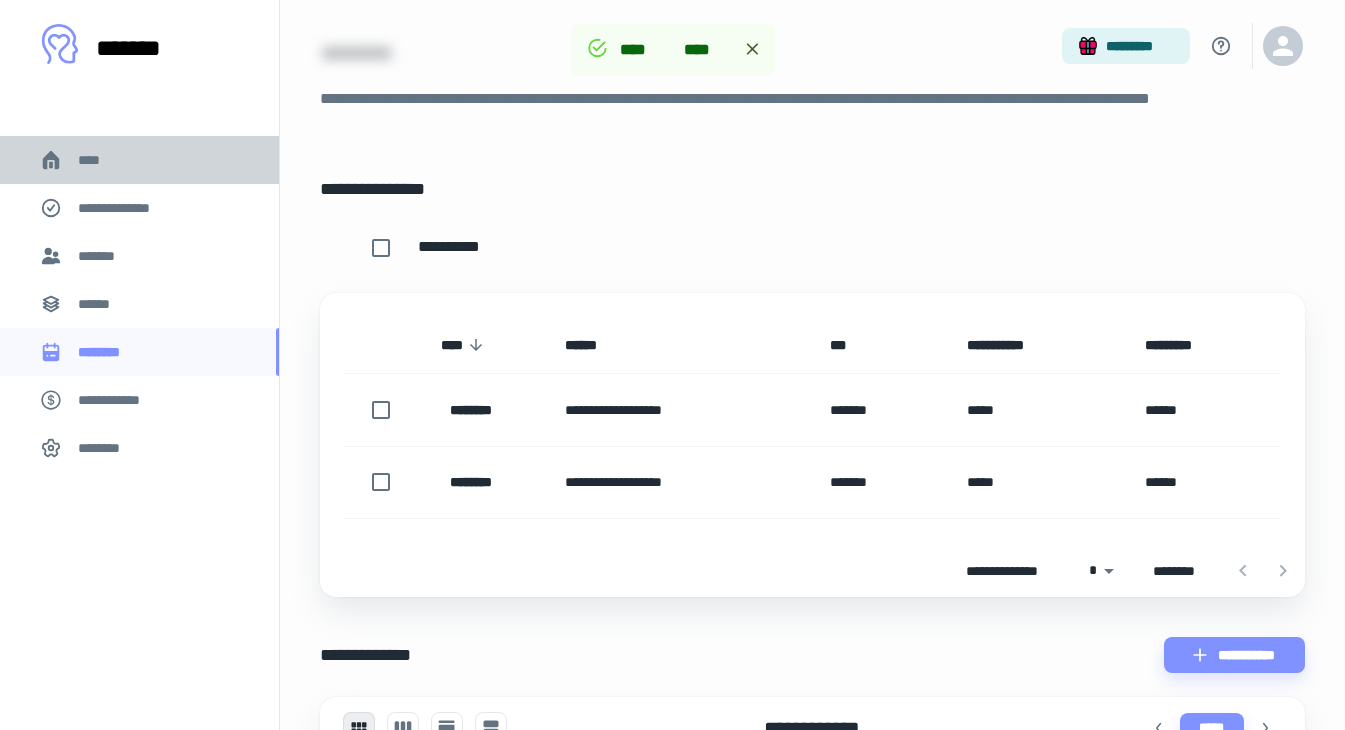 click on "****" at bounding box center [139, 160] 